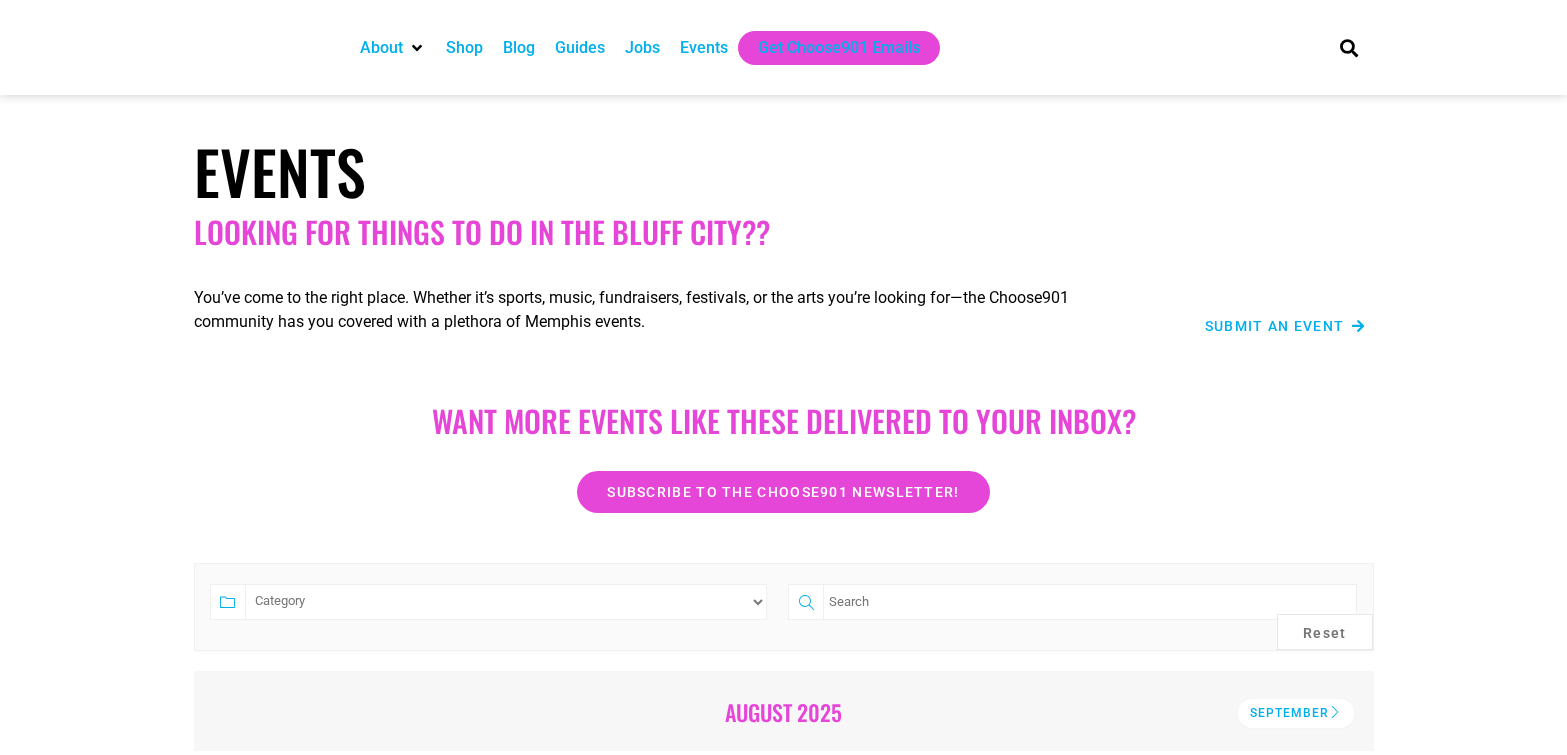 scroll, scrollTop: 0, scrollLeft: 0, axis: both 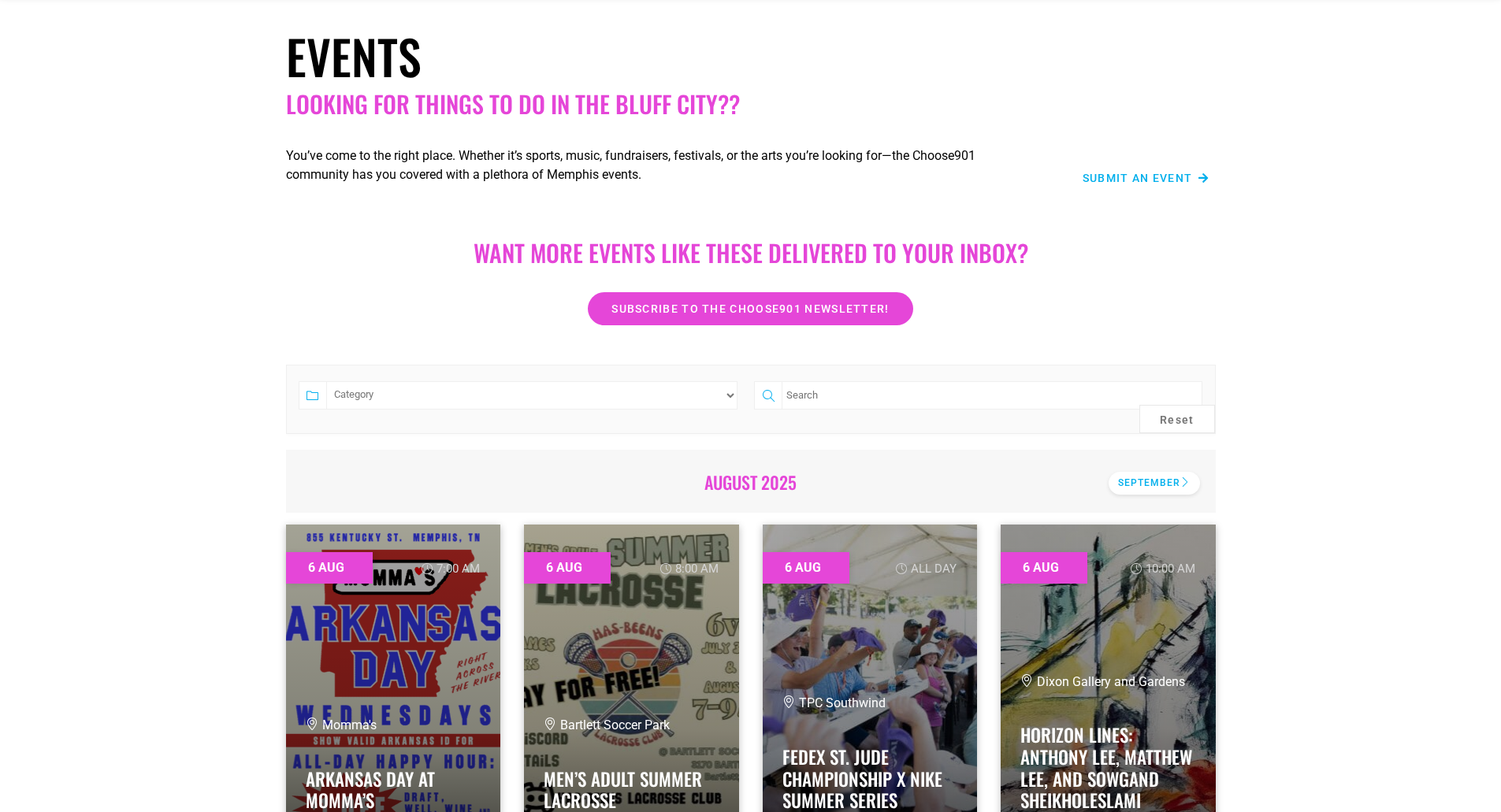 click on "September" at bounding box center (1154, 483) 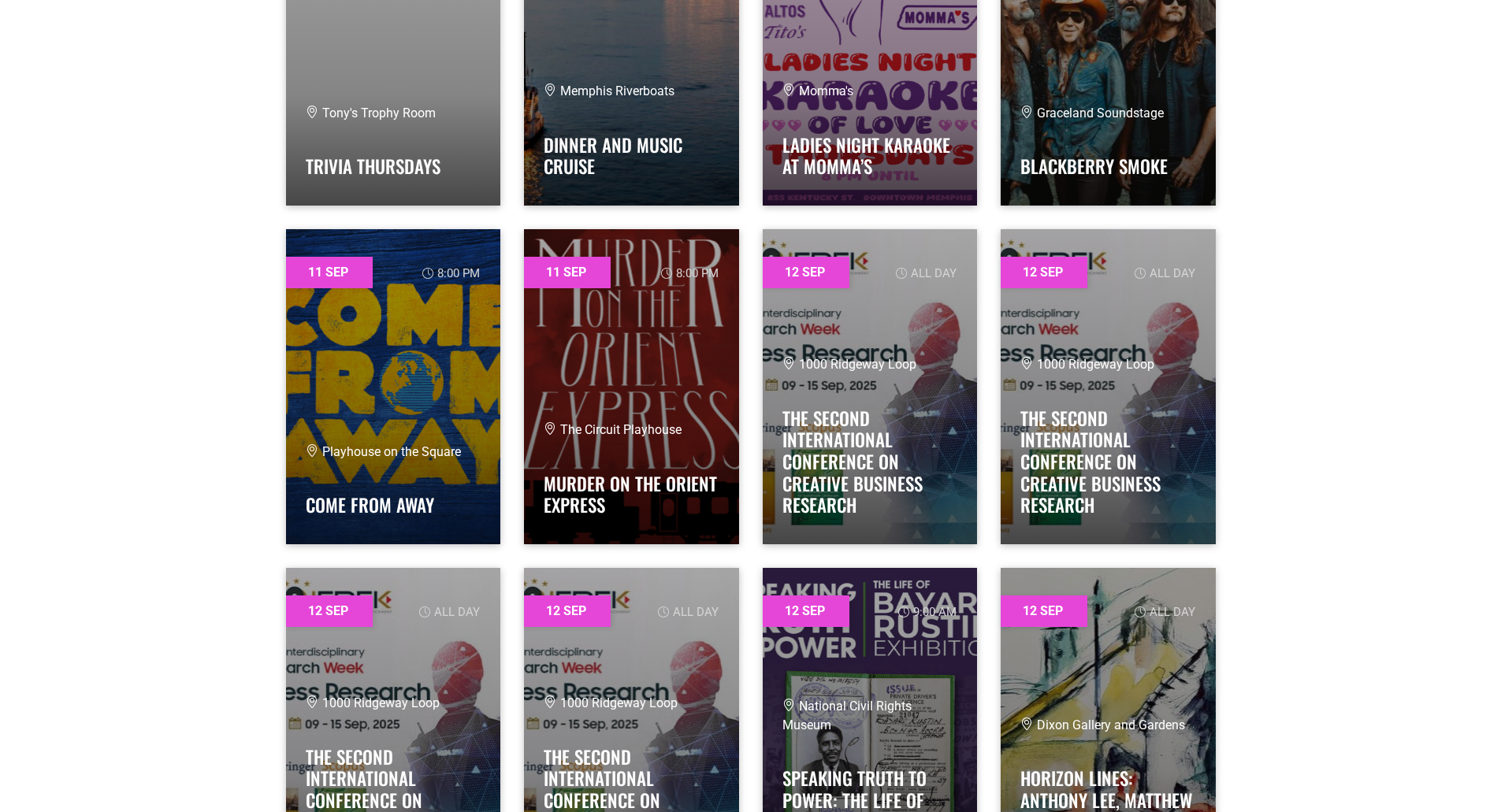 scroll, scrollTop: 12995, scrollLeft: 0, axis: vertical 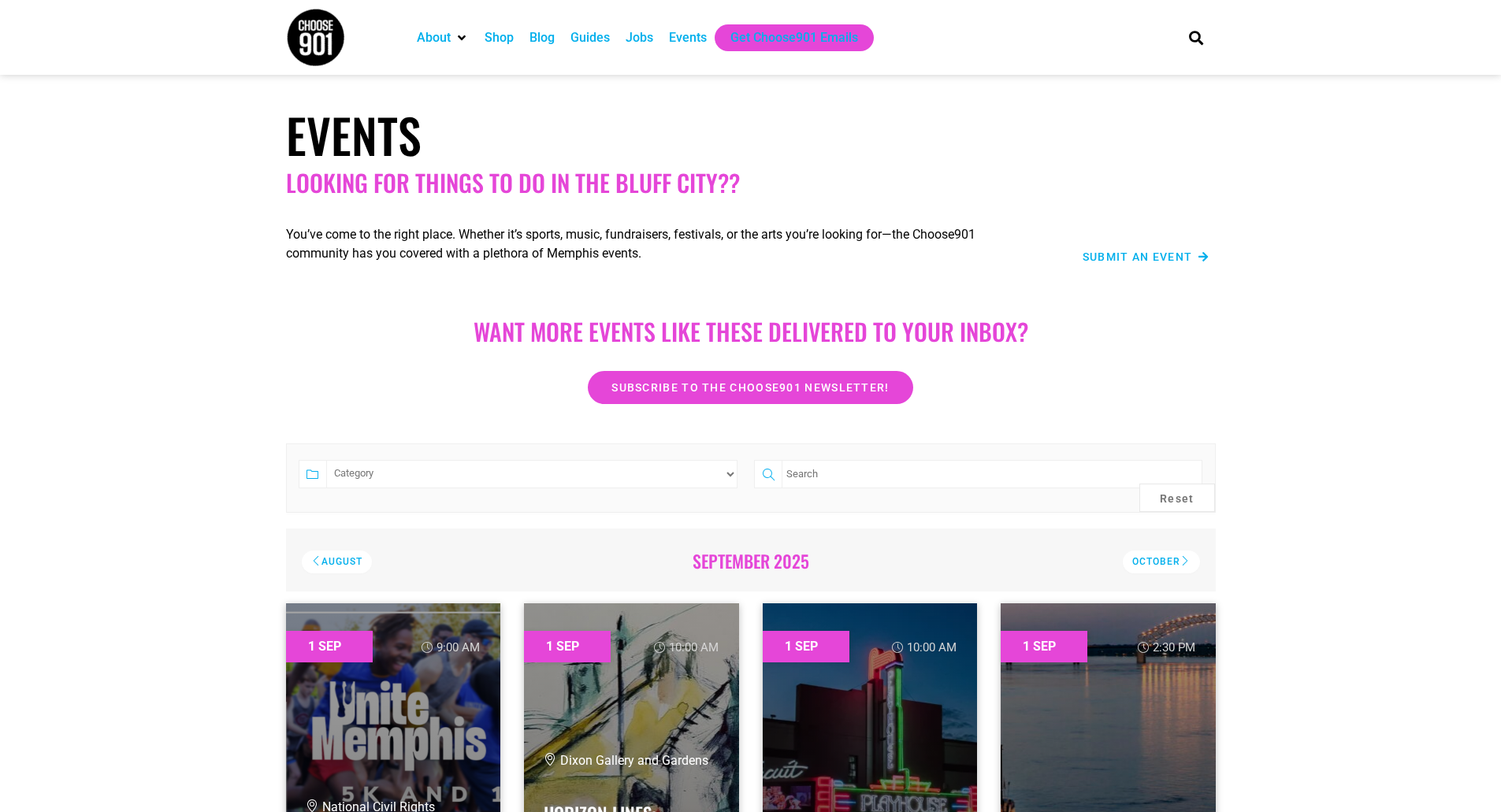 click on "Guides" at bounding box center [590, 38] 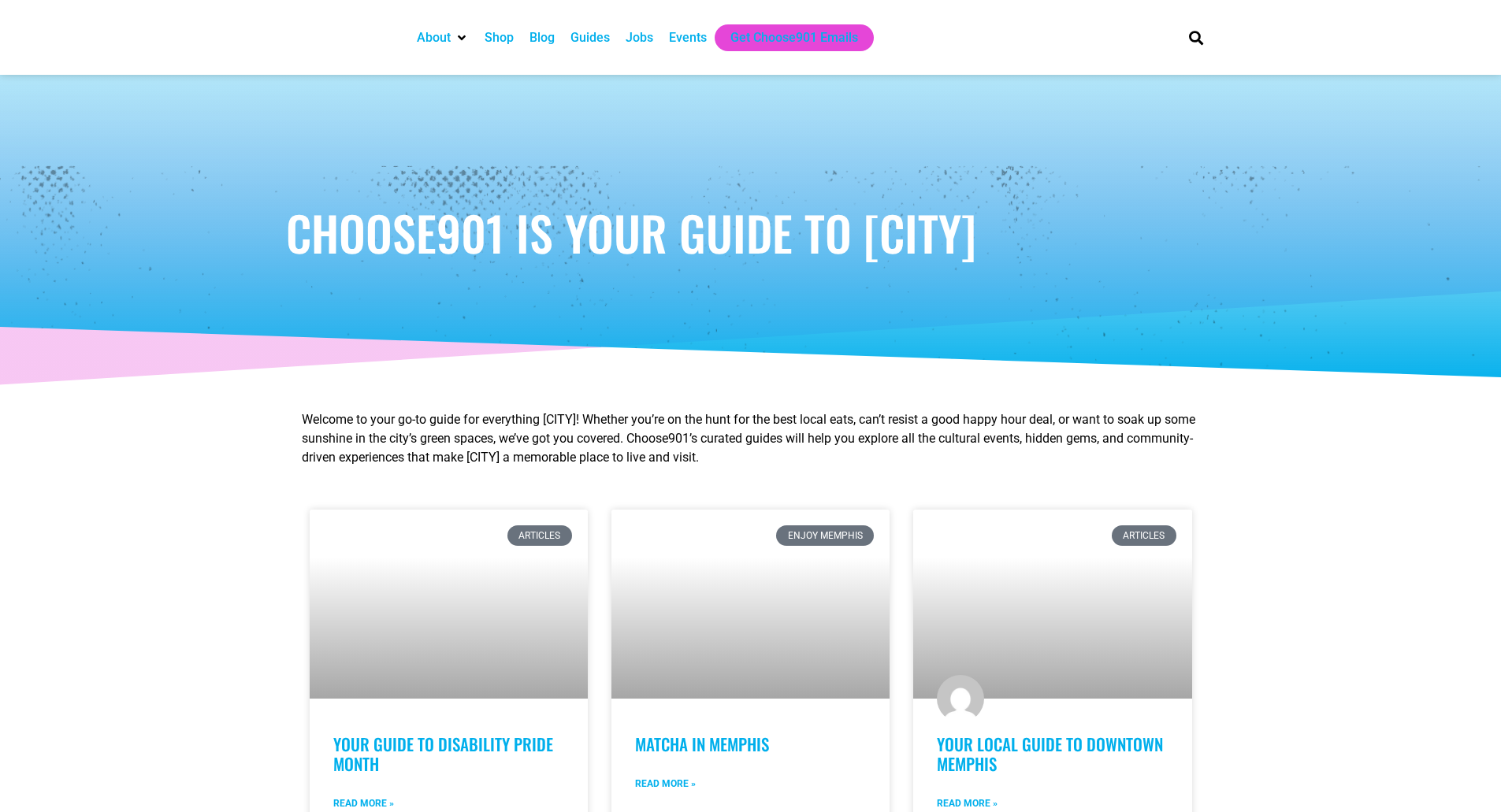scroll, scrollTop: 0, scrollLeft: 0, axis: both 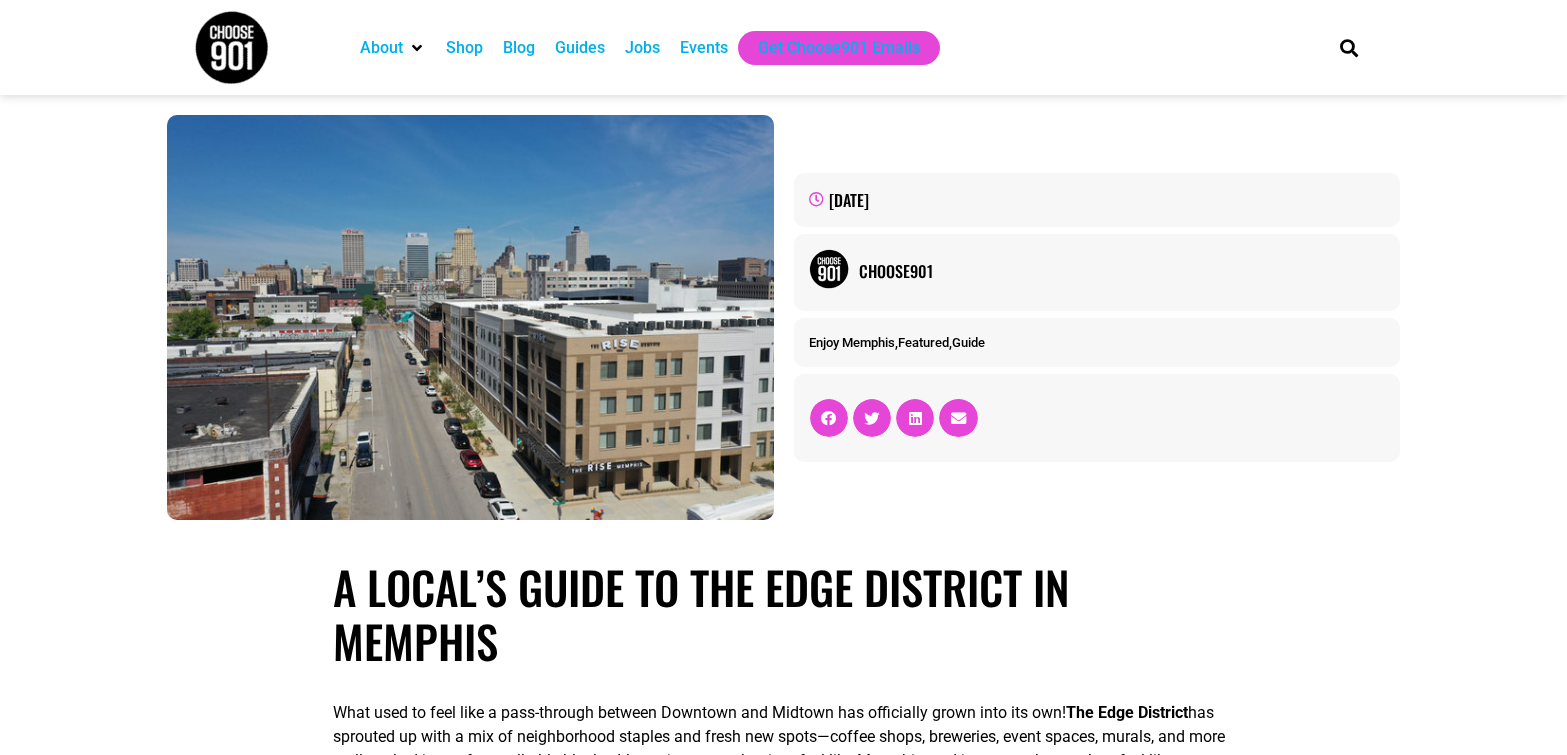 click on "Guides" at bounding box center (580, 48) 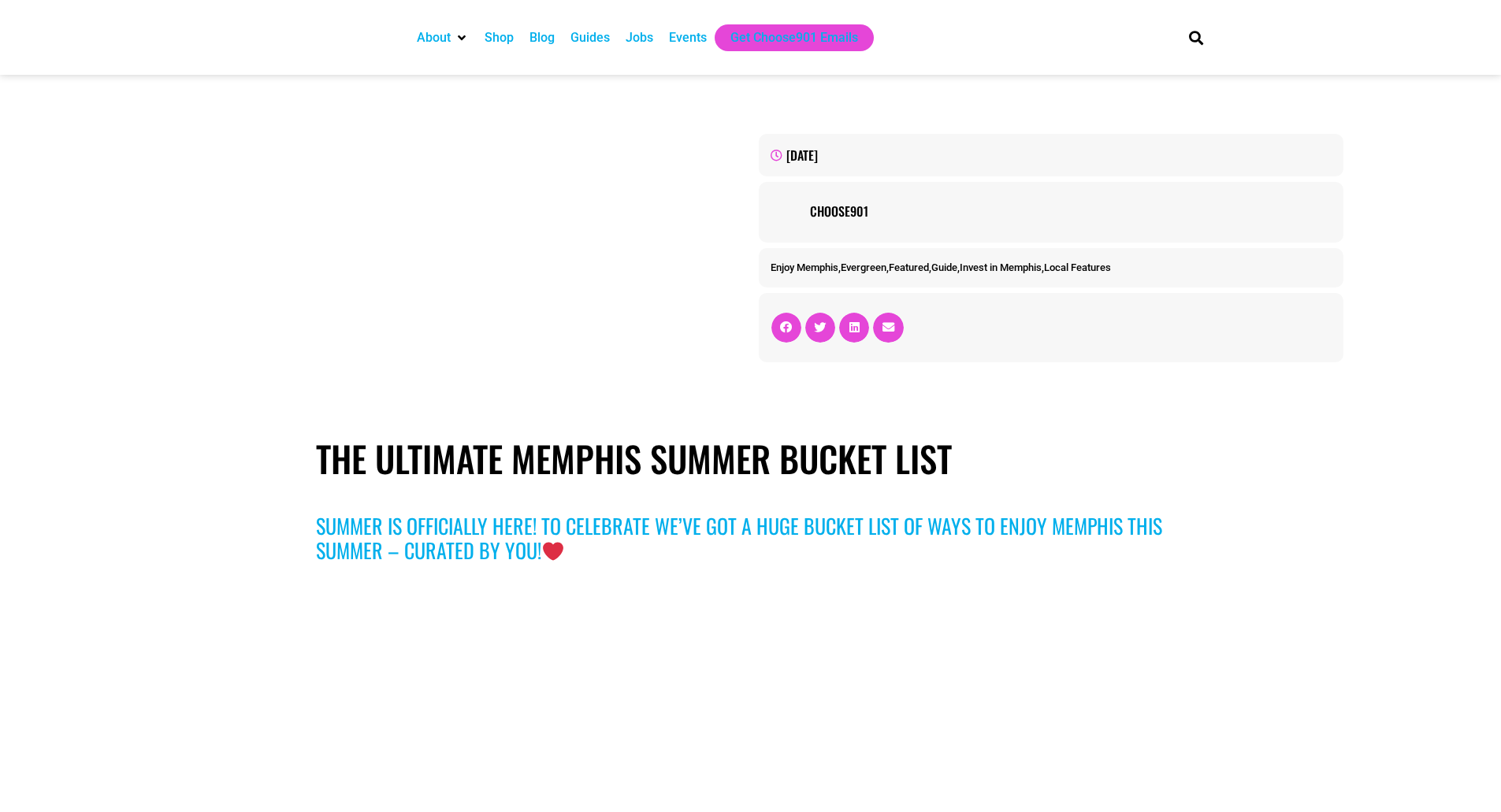 scroll, scrollTop: 0, scrollLeft: 0, axis: both 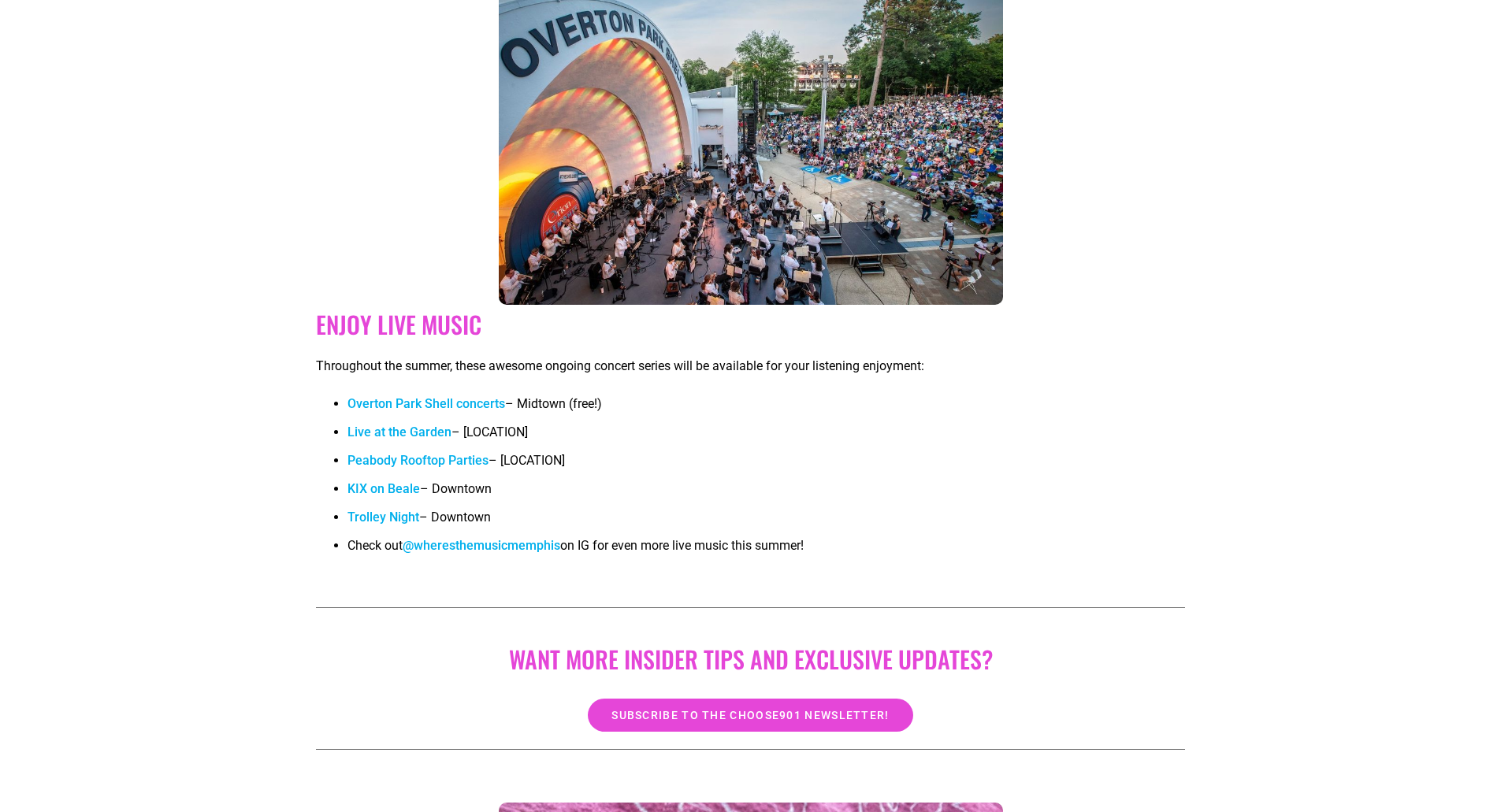 click on "Peabody Rooftop Parties" at bounding box center [418, 460] 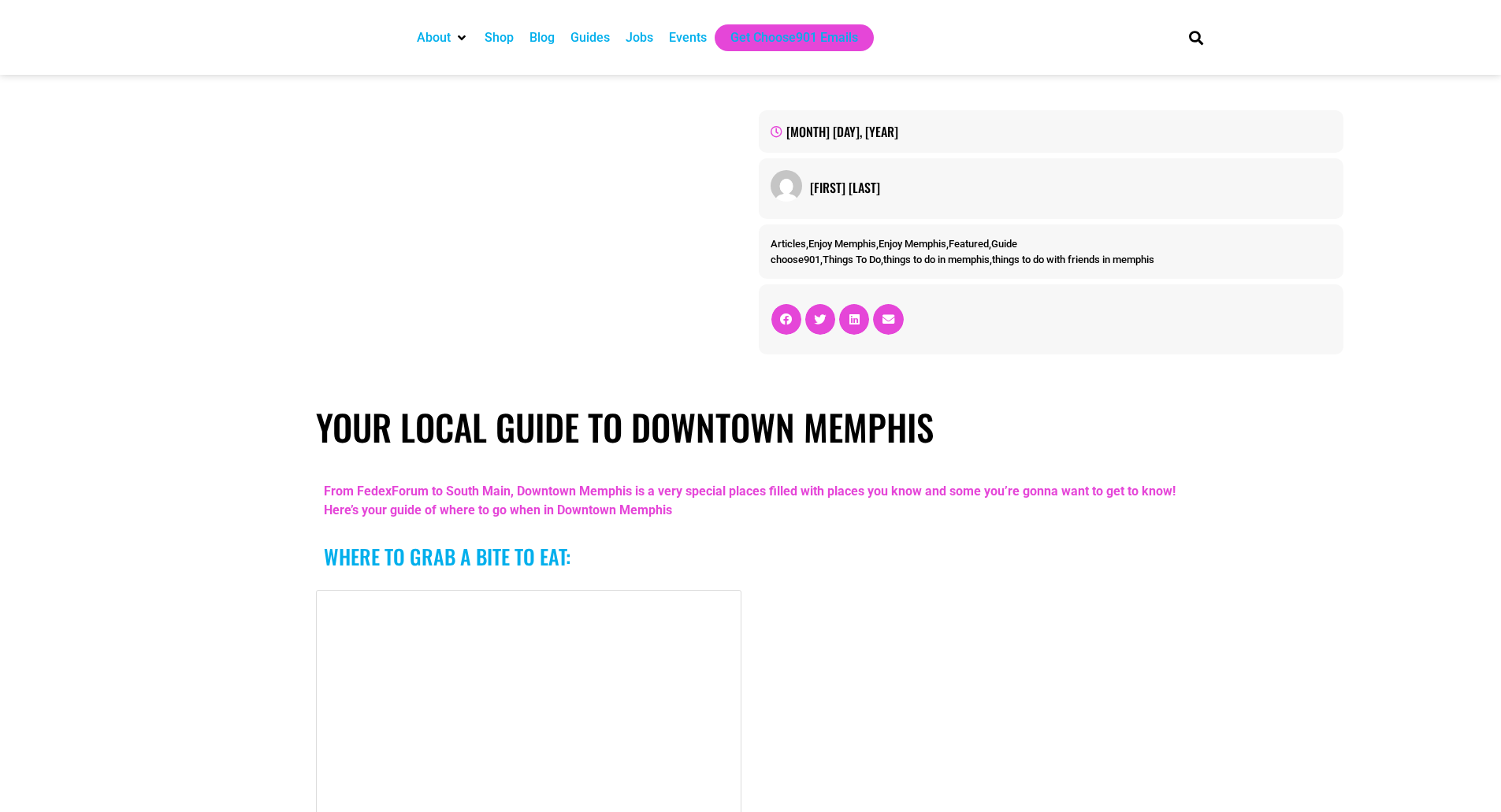 scroll, scrollTop: 0, scrollLeft: 0, axis: both 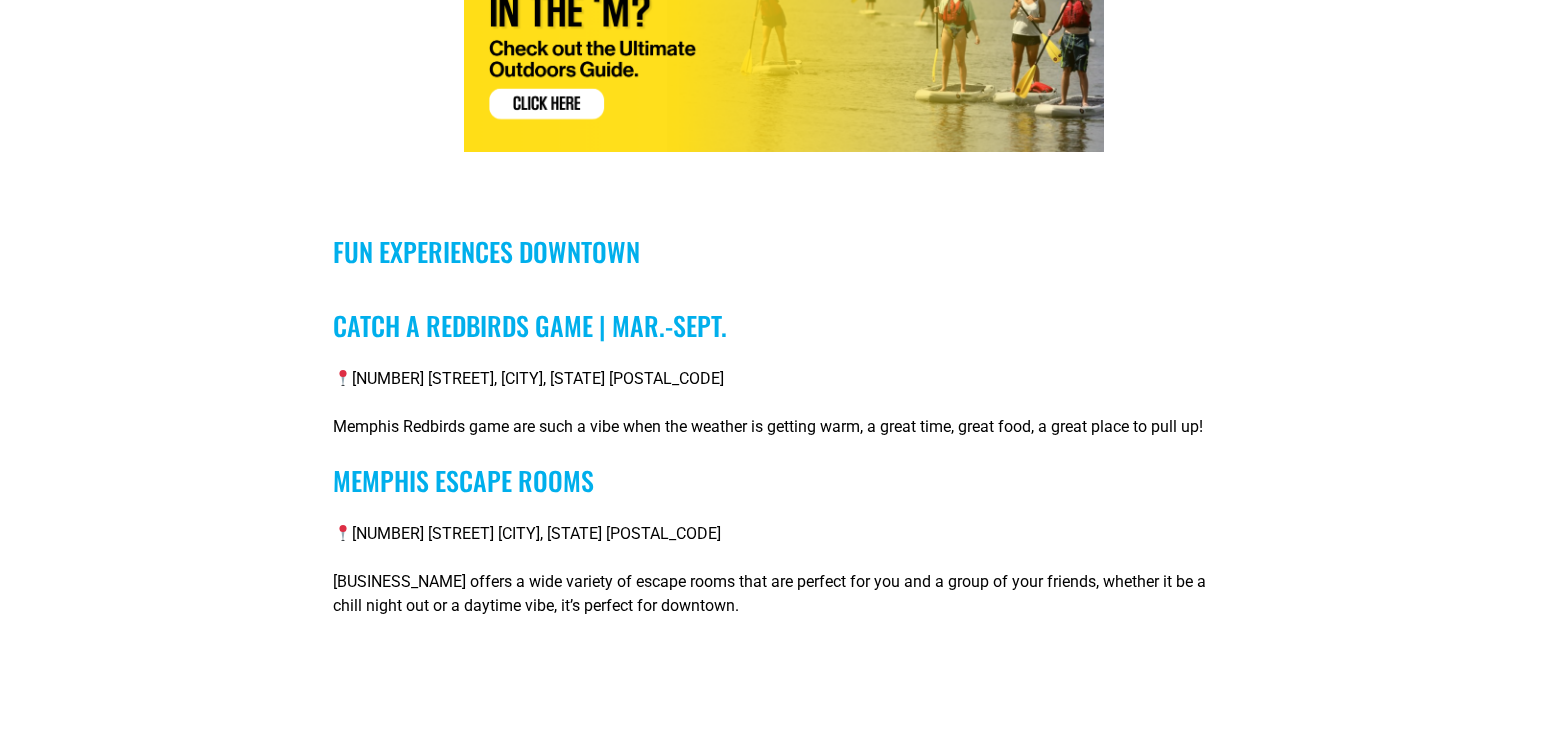 click on "Catch a Redbirds Game | MAR.-SEPT." at bounding box center [530, 325] 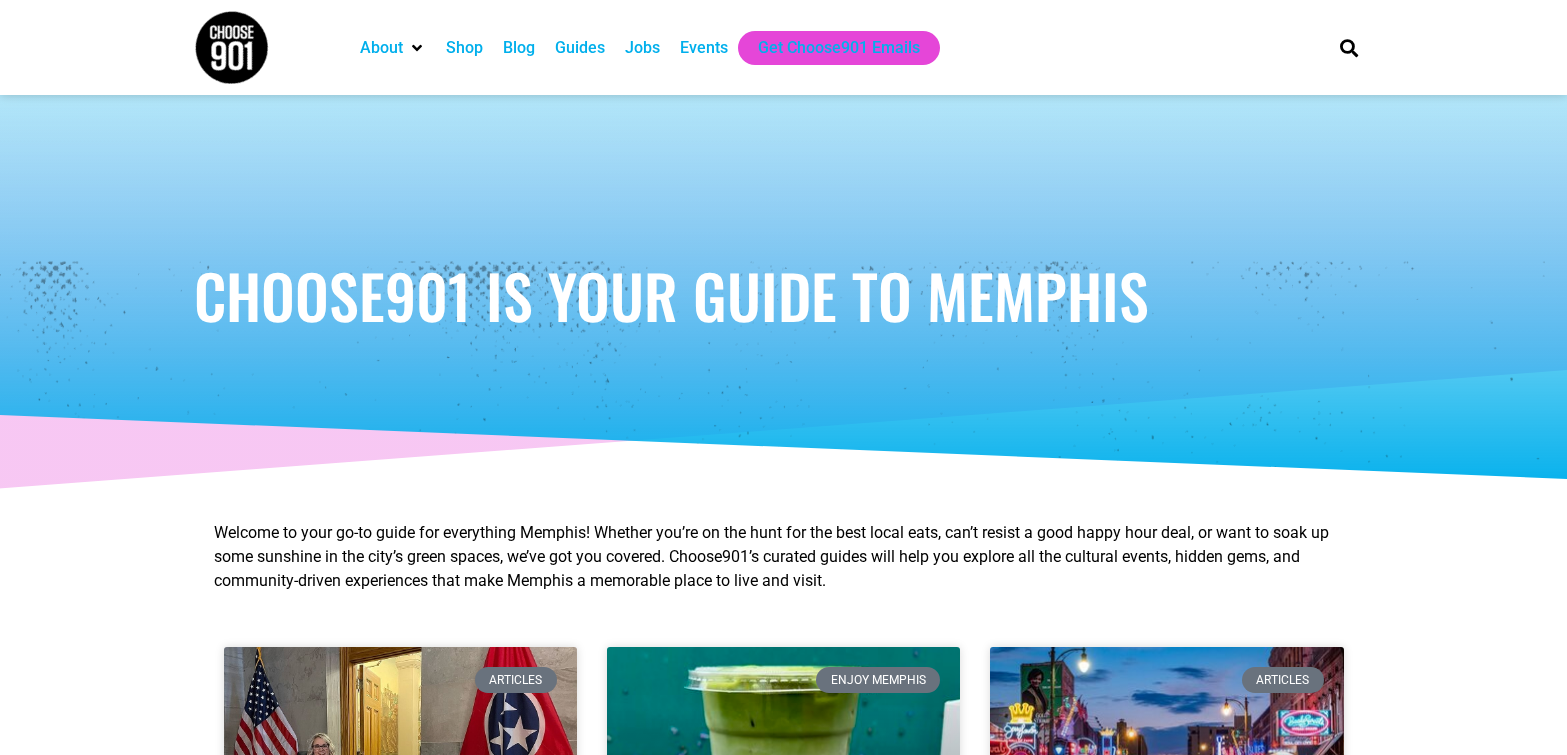 scroll, scrollTop: 1400, scrollLeft: 0, axis: vertical 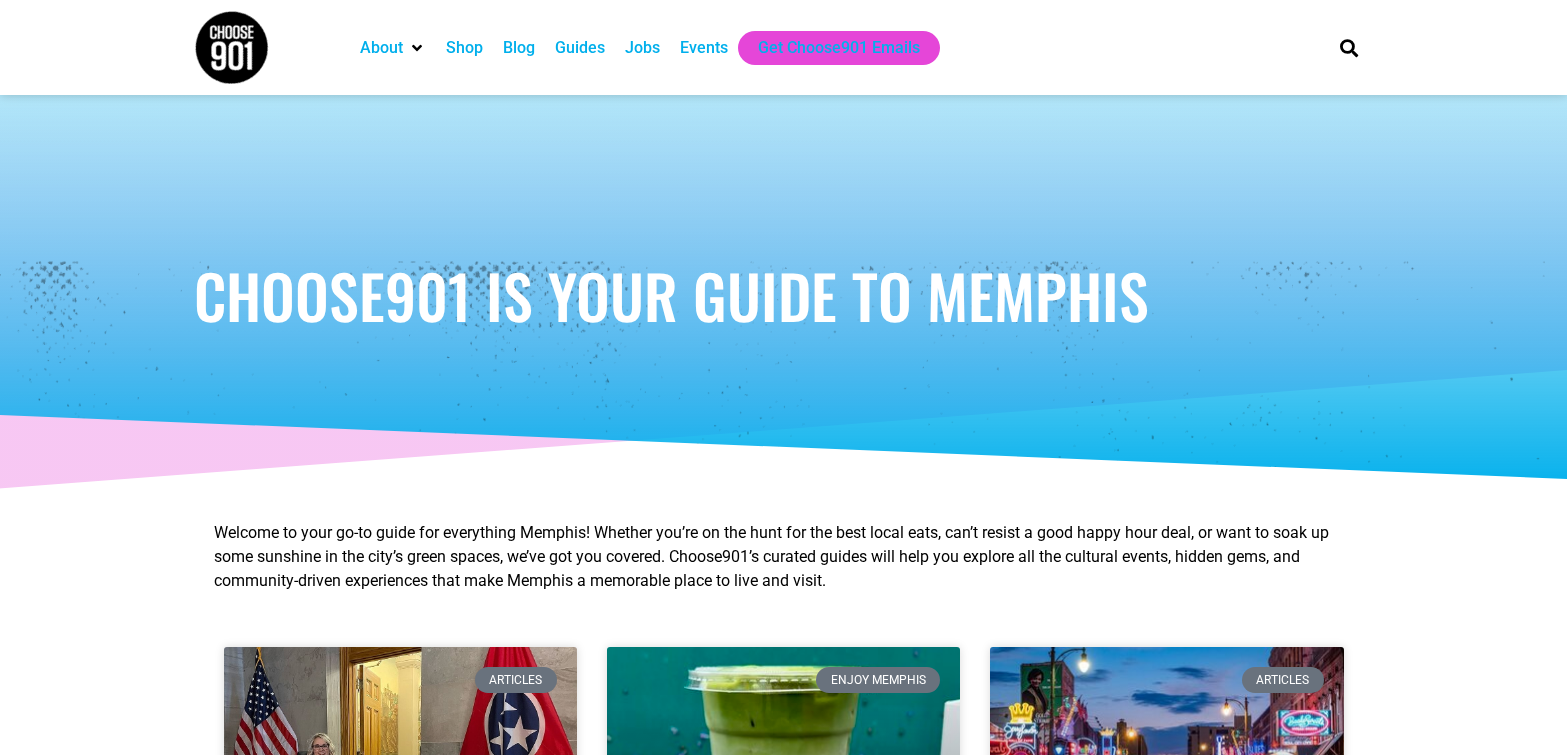 click on "Guides" at bounding box center [580, 48] 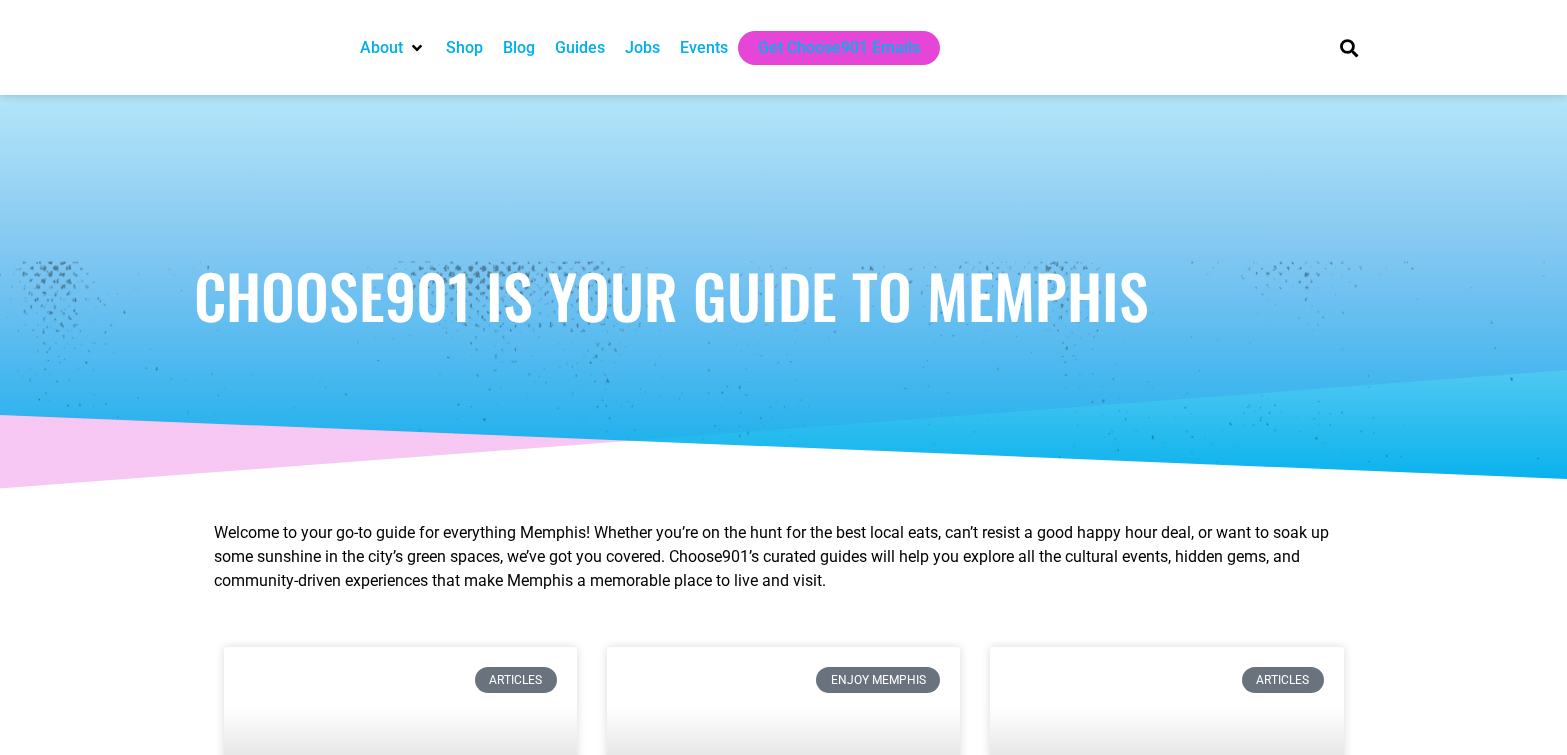 scroll, scrollTop: 0, scrollLeft: 0, axis: both 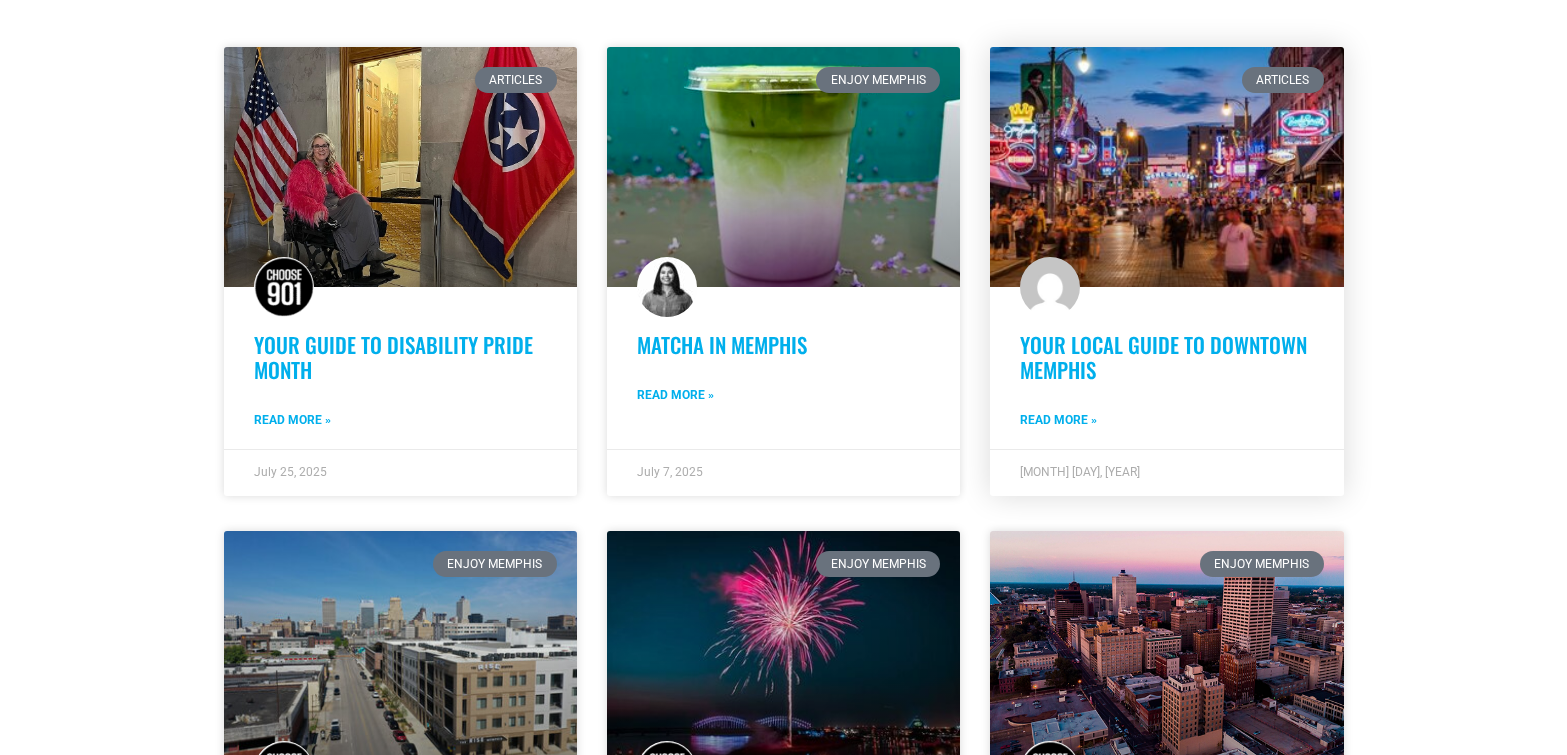 click on "Your Local Guide to Downtown Memphis" at bounding box center (1163, 357) 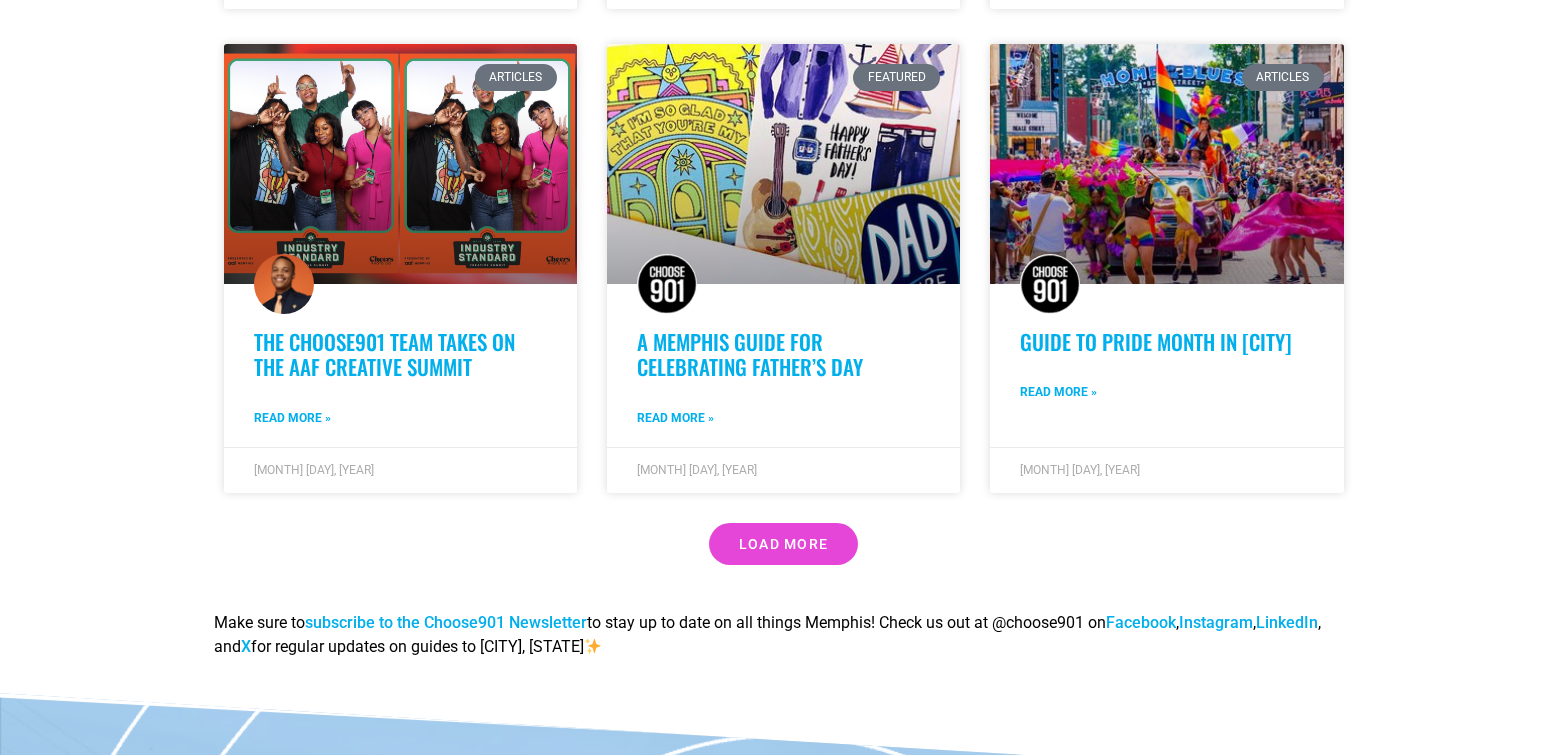 scroll, scrollTop: 1600, scrollLeft: 0, axis: vertical 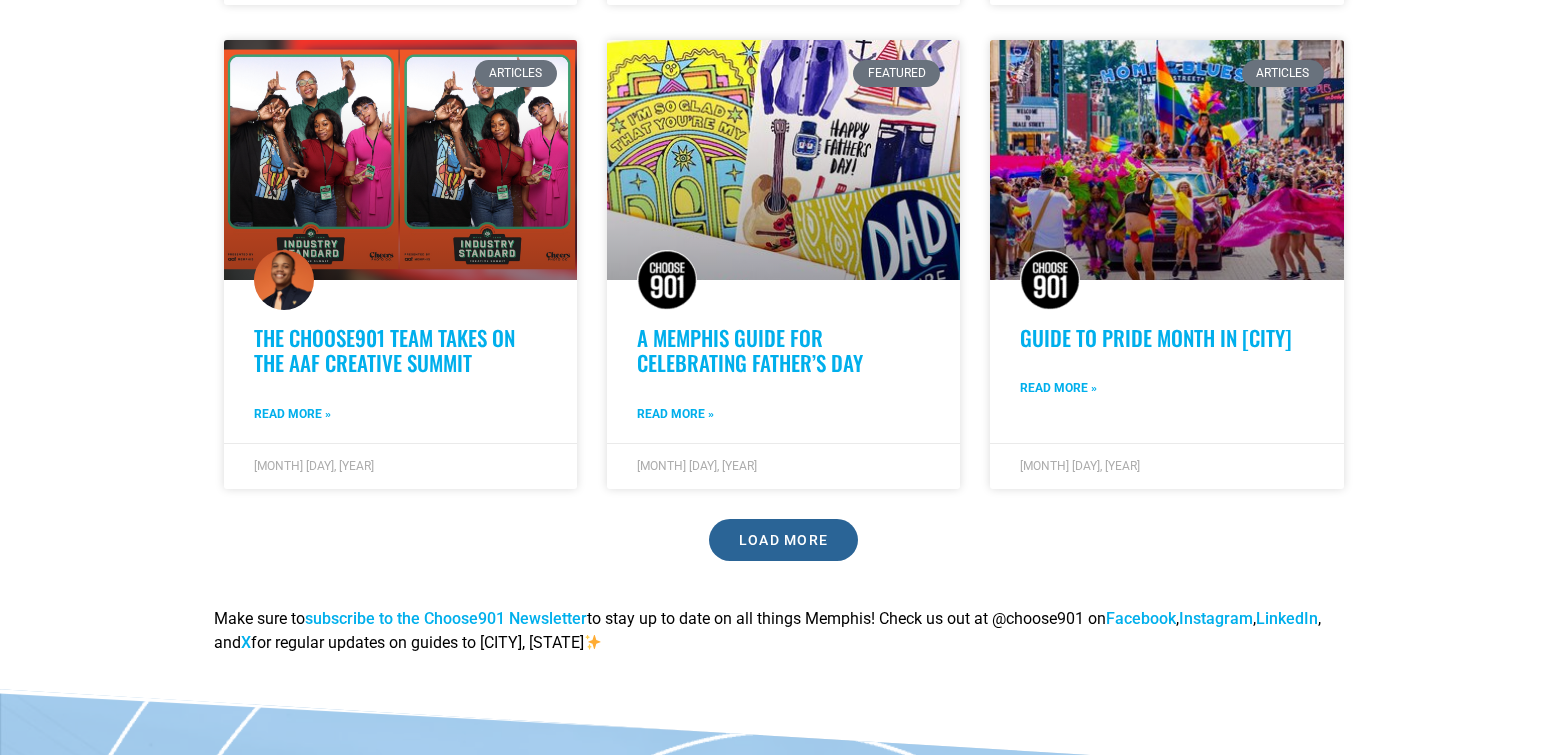 click on "Load More" at bounding box center [784, 540] 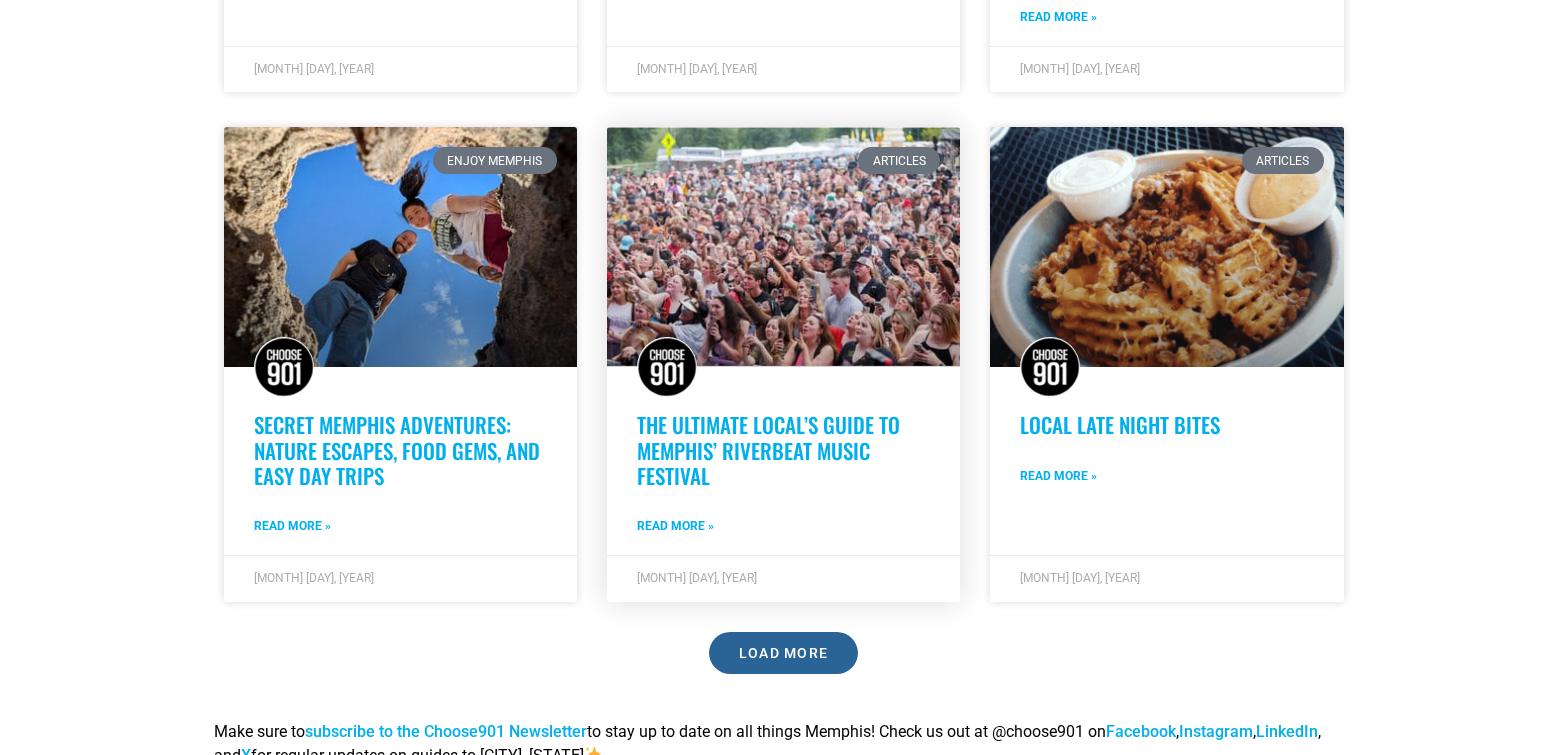scroll, scrollTop: 3000, scrollLeft: 0, axis: vertical 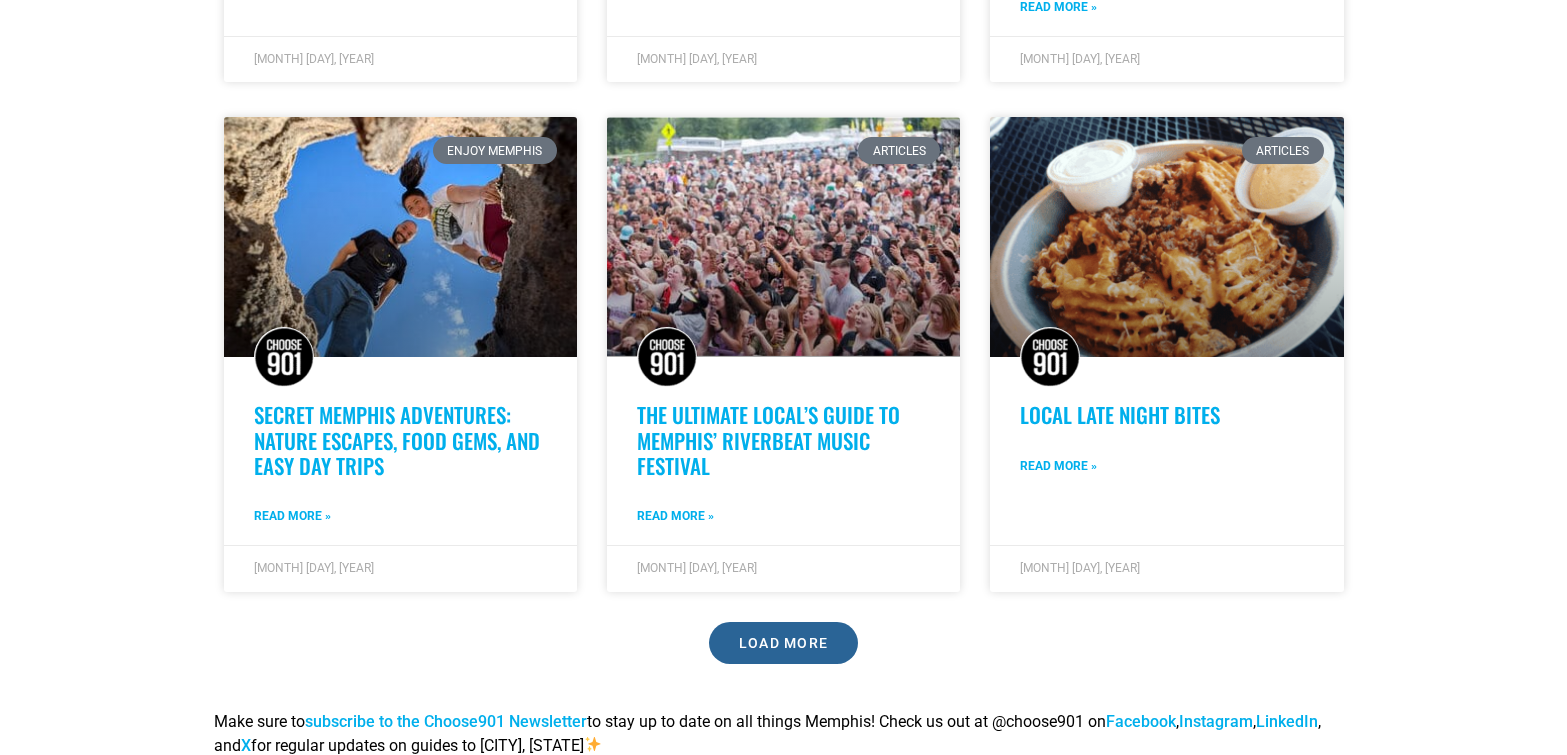 click on "Load More" at bounding box center (784, 643) 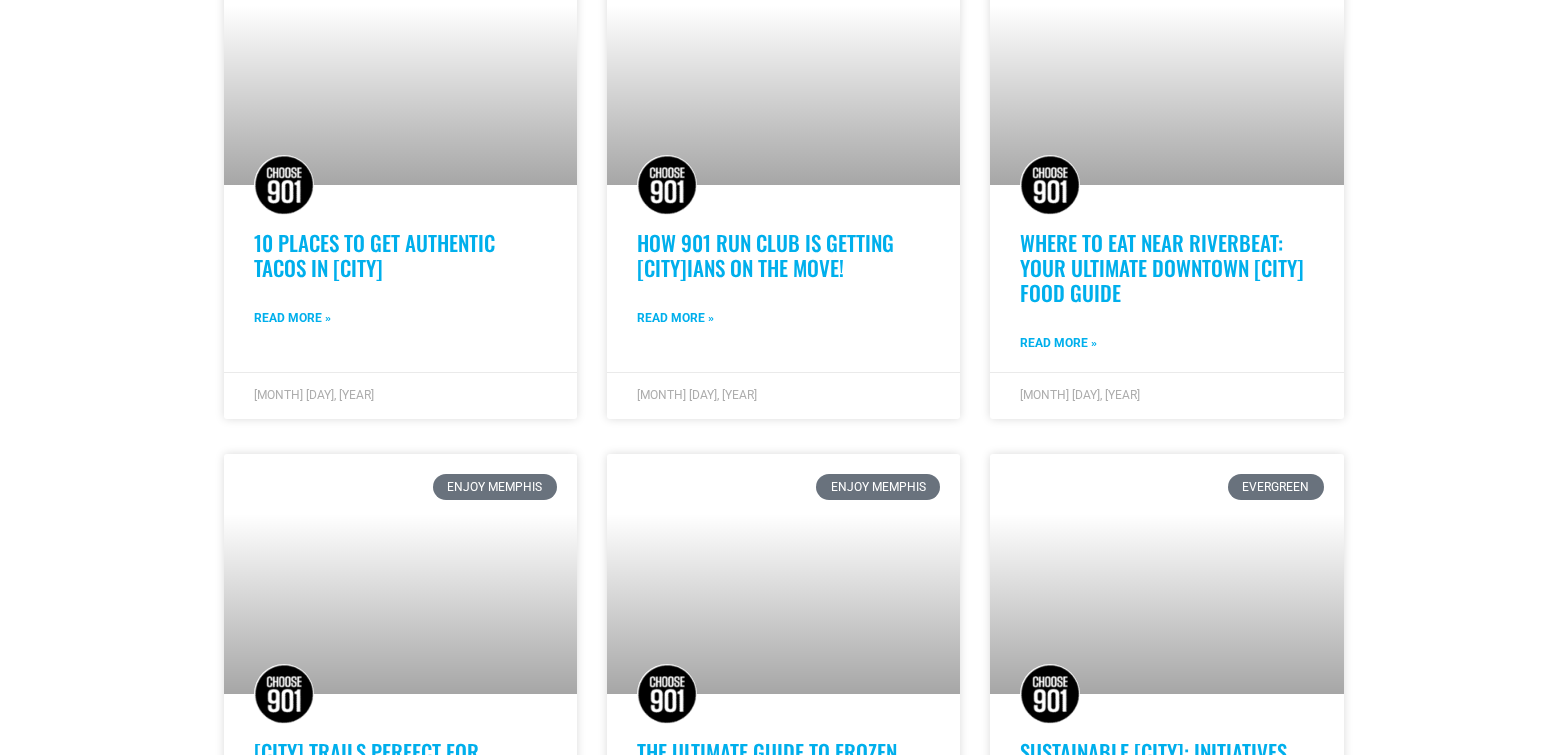 scroll, scrollTop: 3700, scrollLeft: 0, axis: vertical 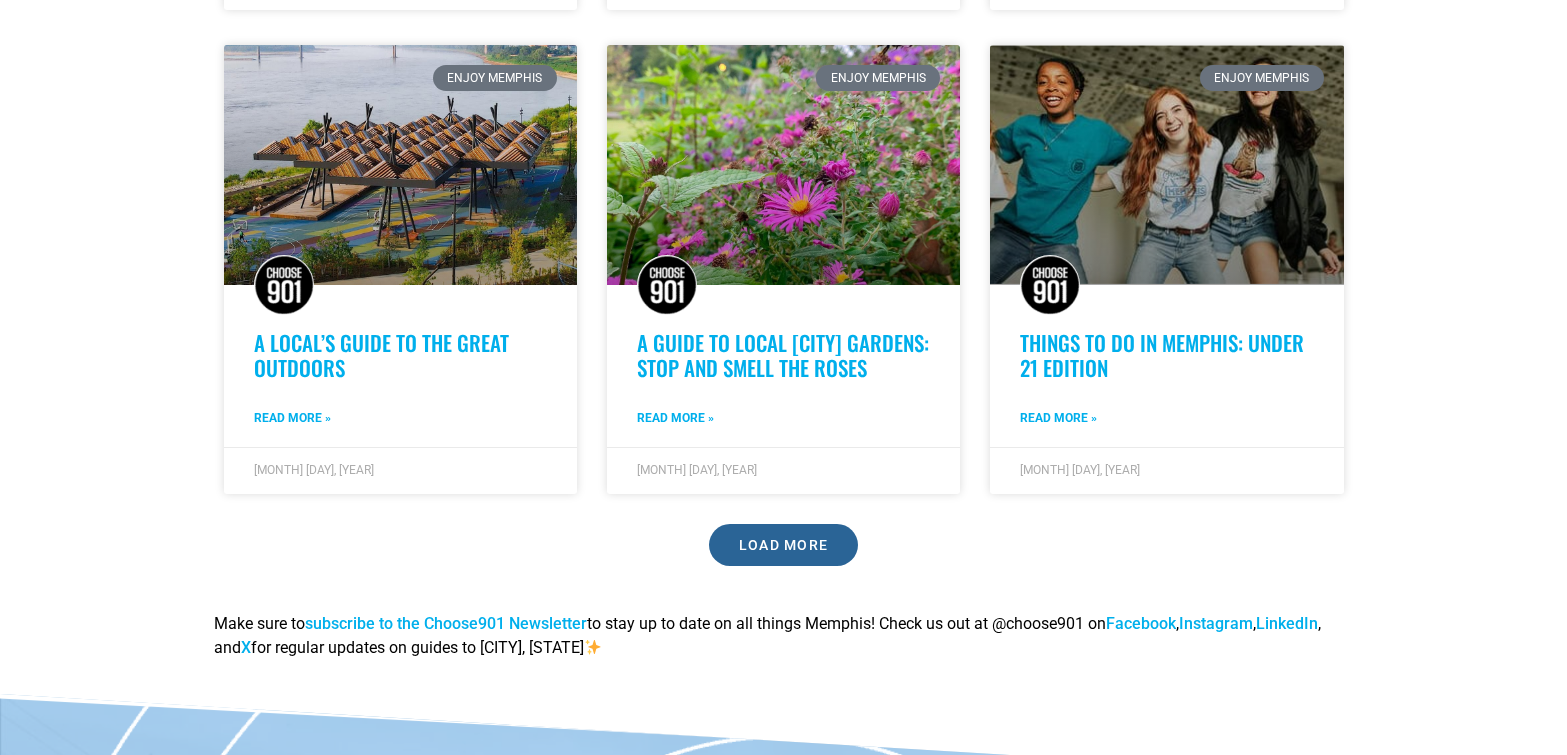 click on "Load More" at bounding box center [784, 545] 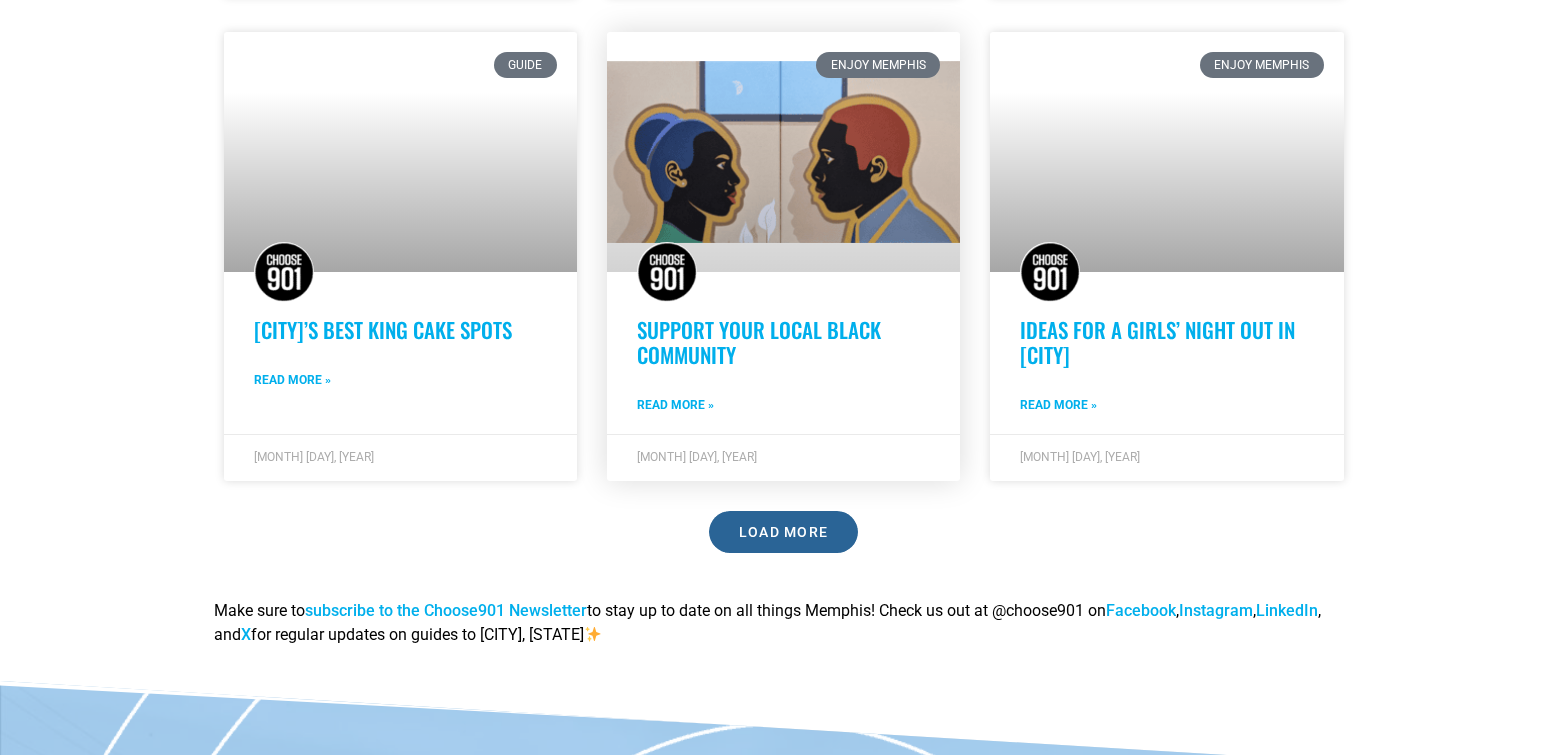 scroll, scrollTop: 6100, scrollLeft: 0, axis: vertical 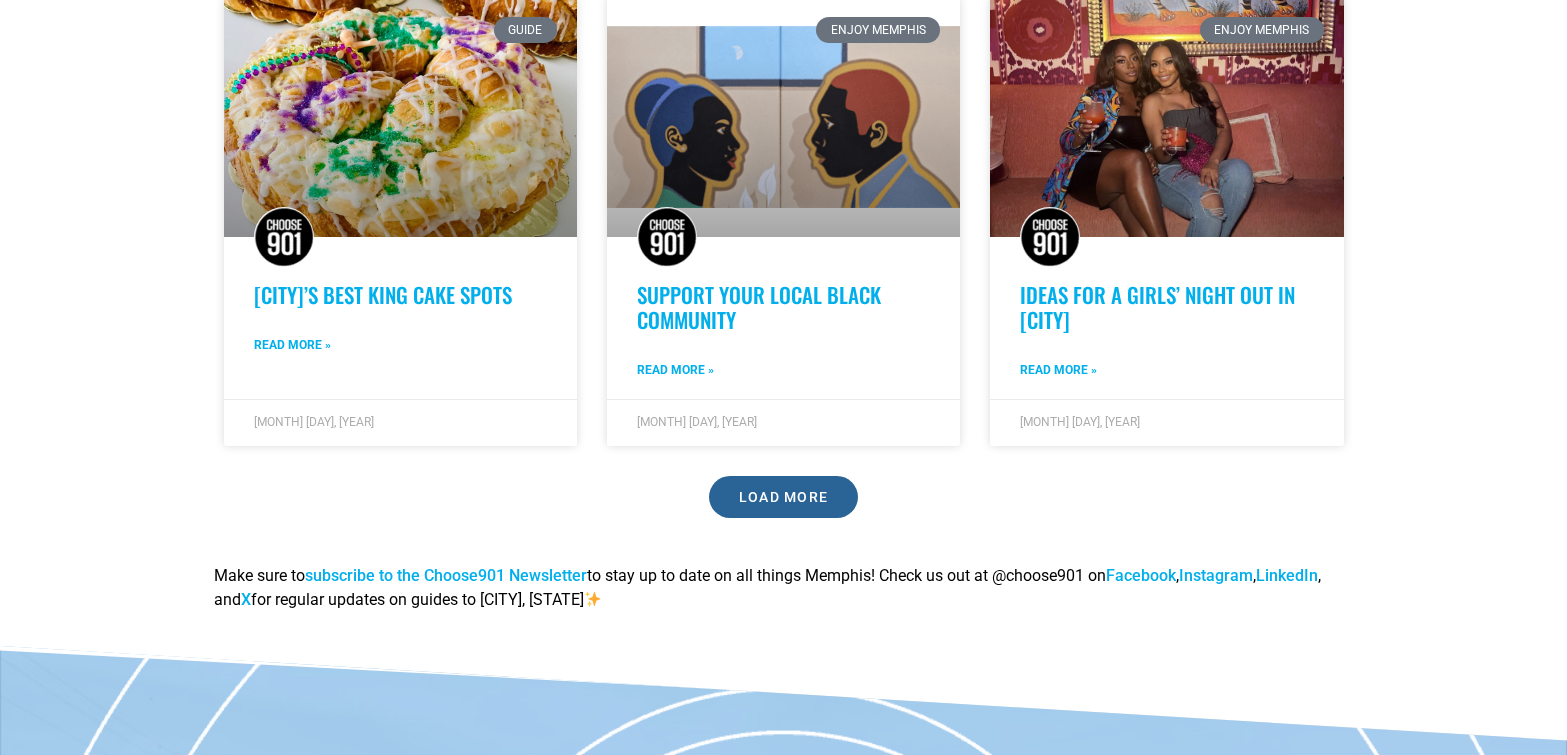 click on "Load More" at bounding box center (784, 497) 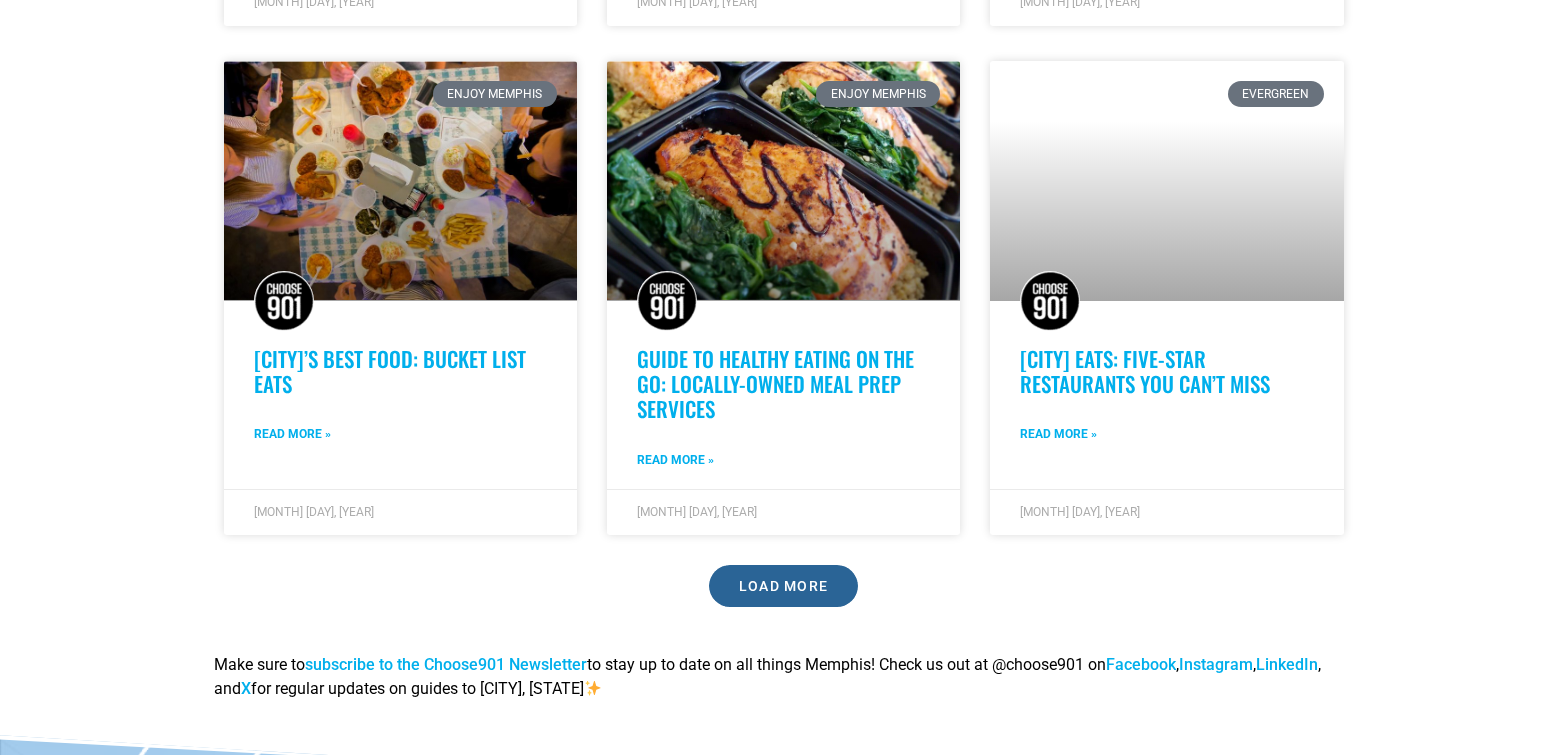 scroll, scrollTop: 7500, scrollLeft: 0, axis: vertical 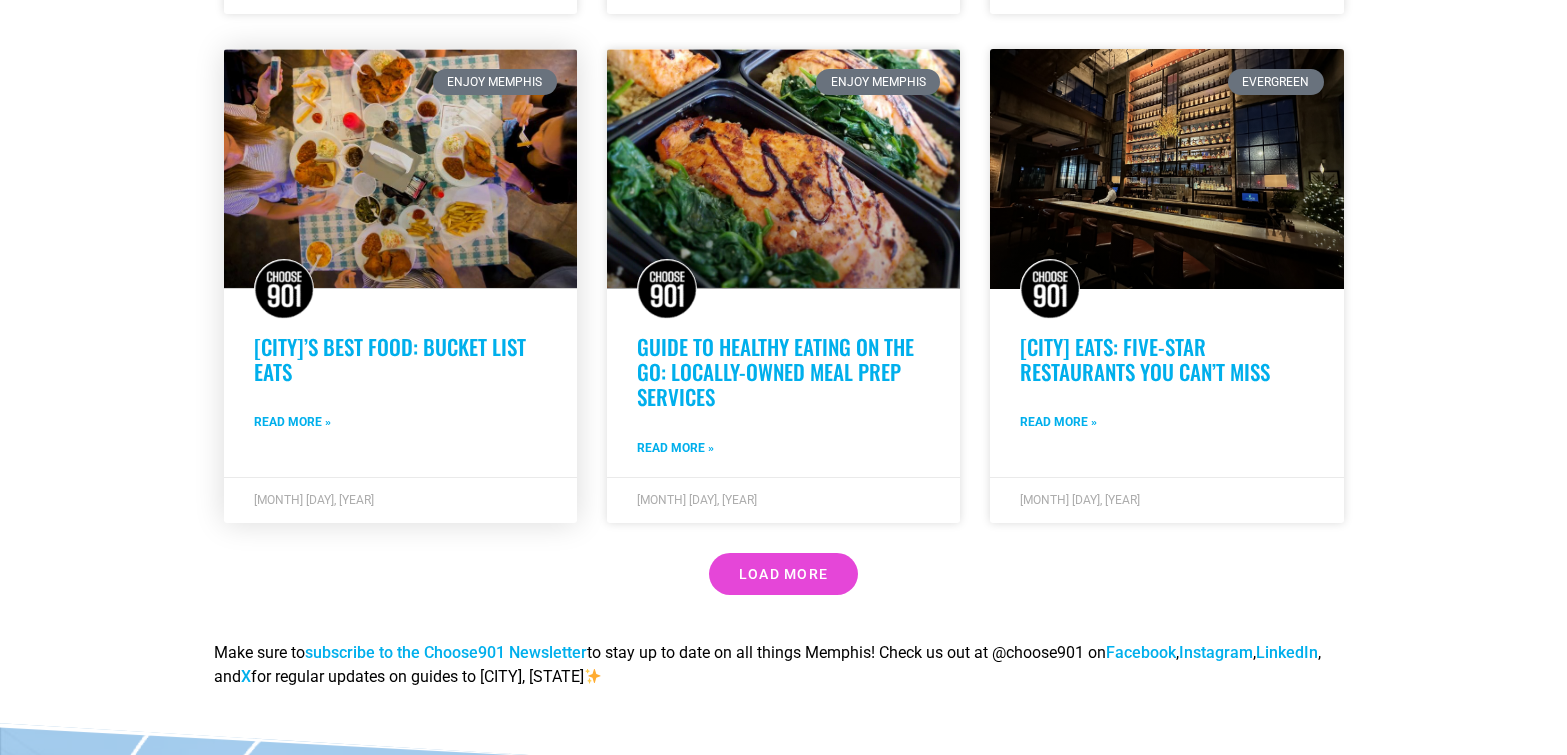 click on "Memphis’ Best Food: Bucket List Eats" at bounding box center (390, 359) 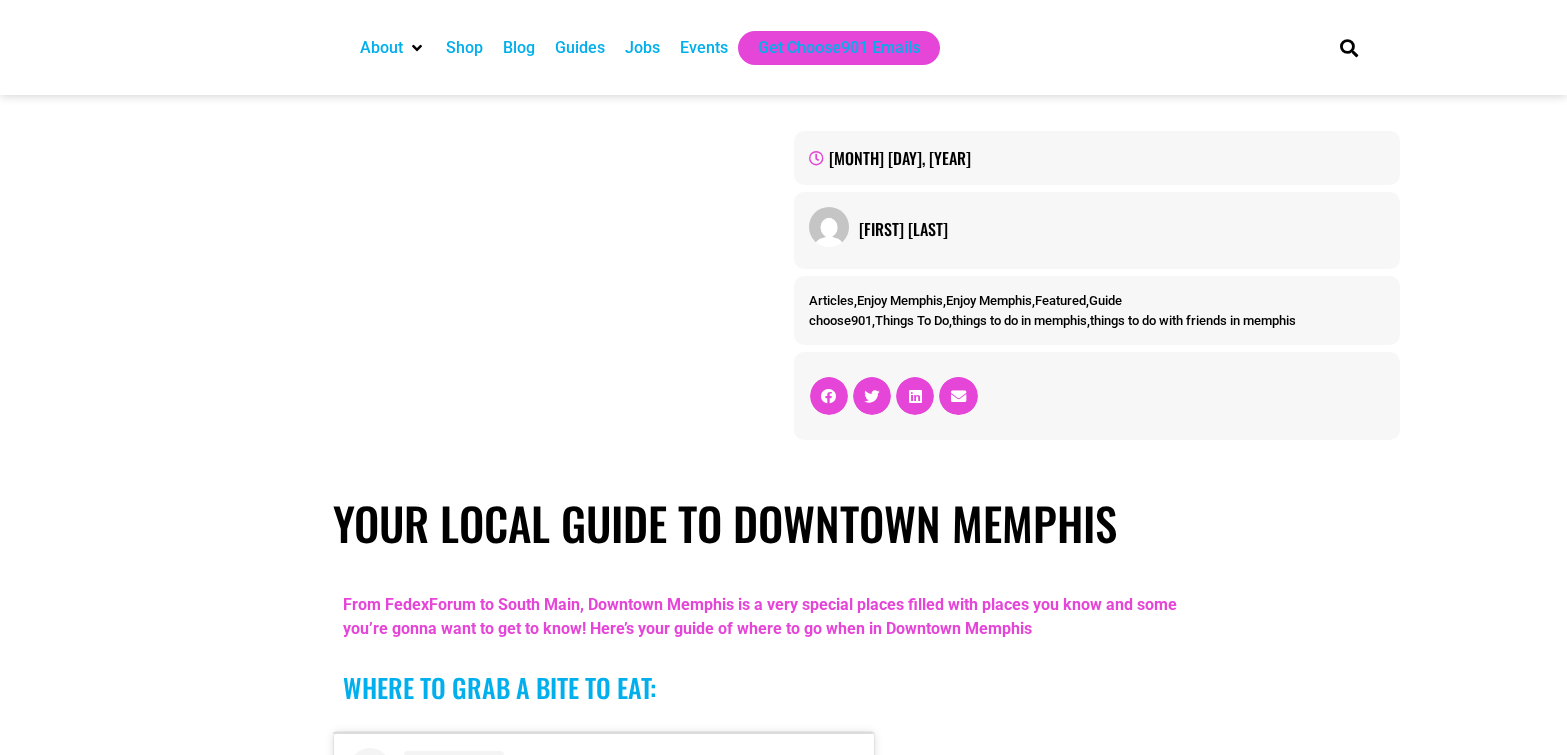 scroll, scrollTop: 0, scrollLeft: 0, axis: both 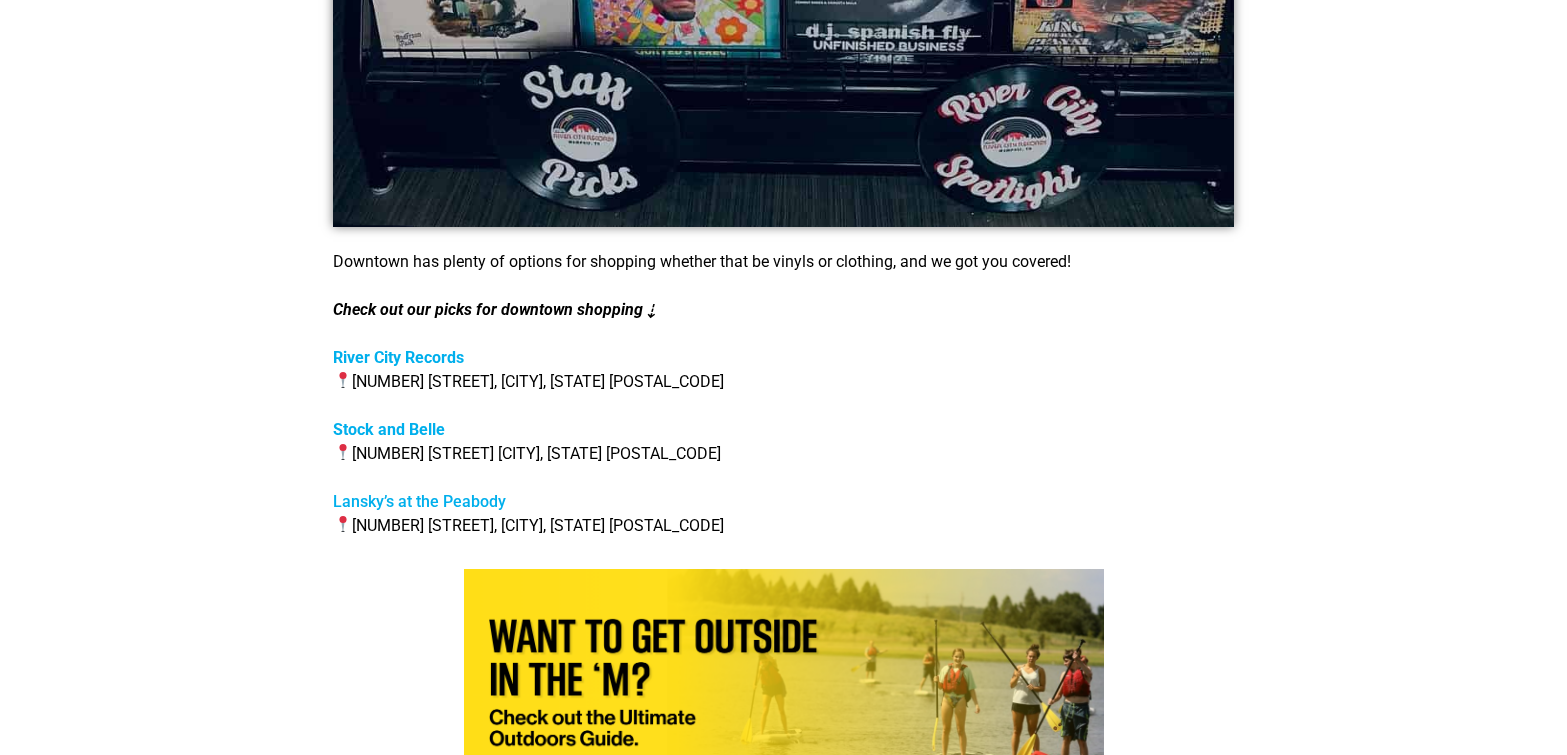 click on "Stock and Belle" at bounding box center [389, 429] 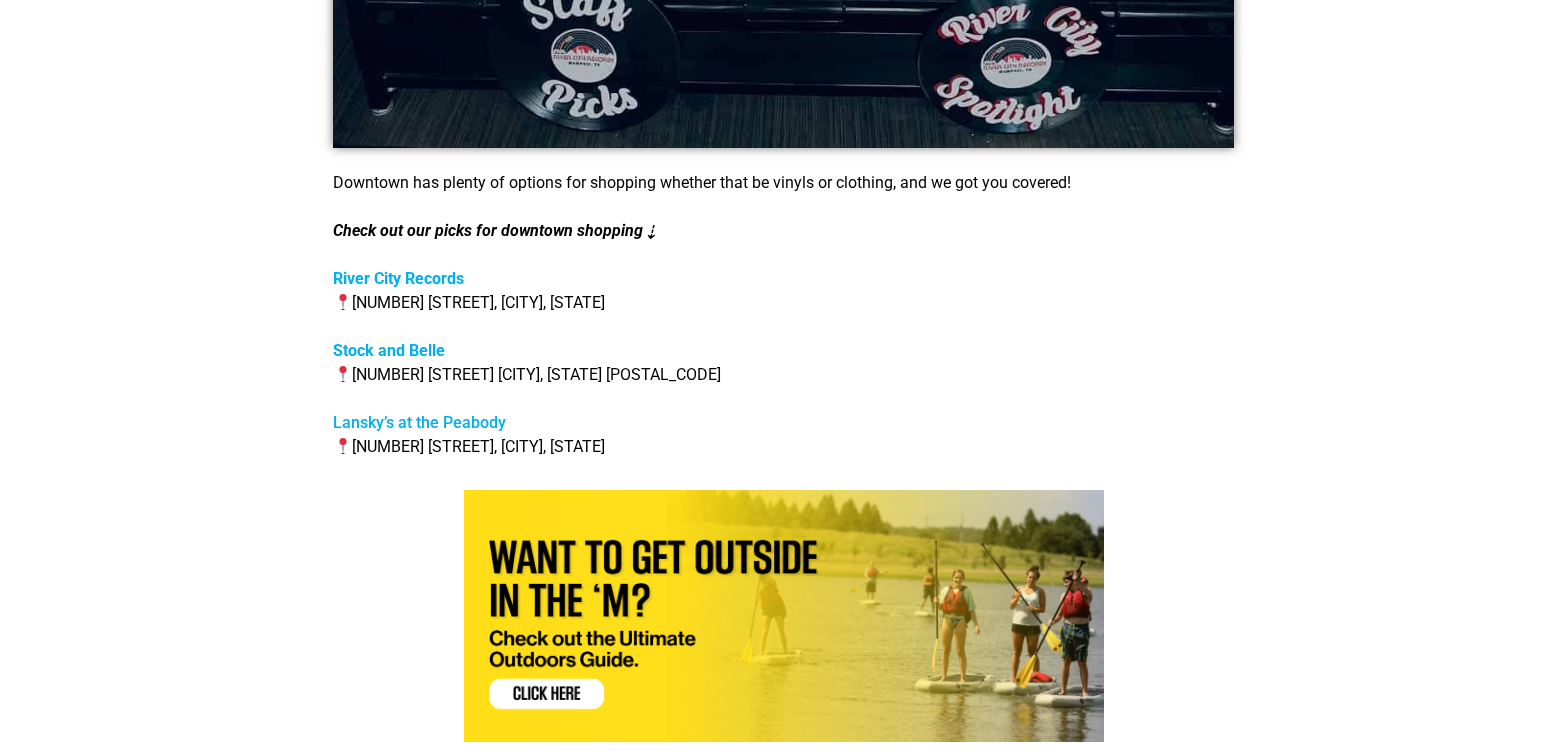 scroll, scrollTop: 0, scrollLeft: 0, axis: both 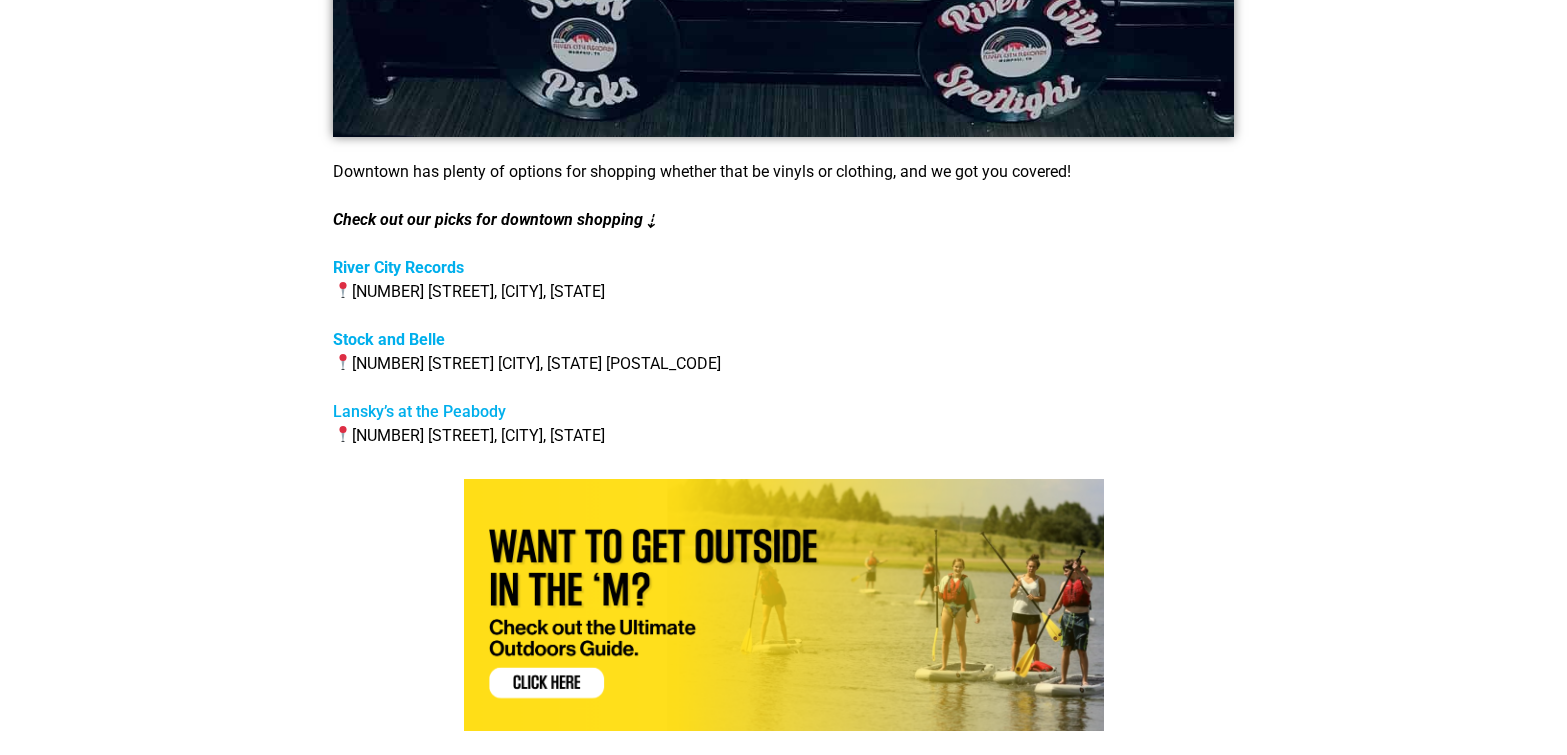 click on "Lansky’s at the Peabody" at bounding box center [419, 411] 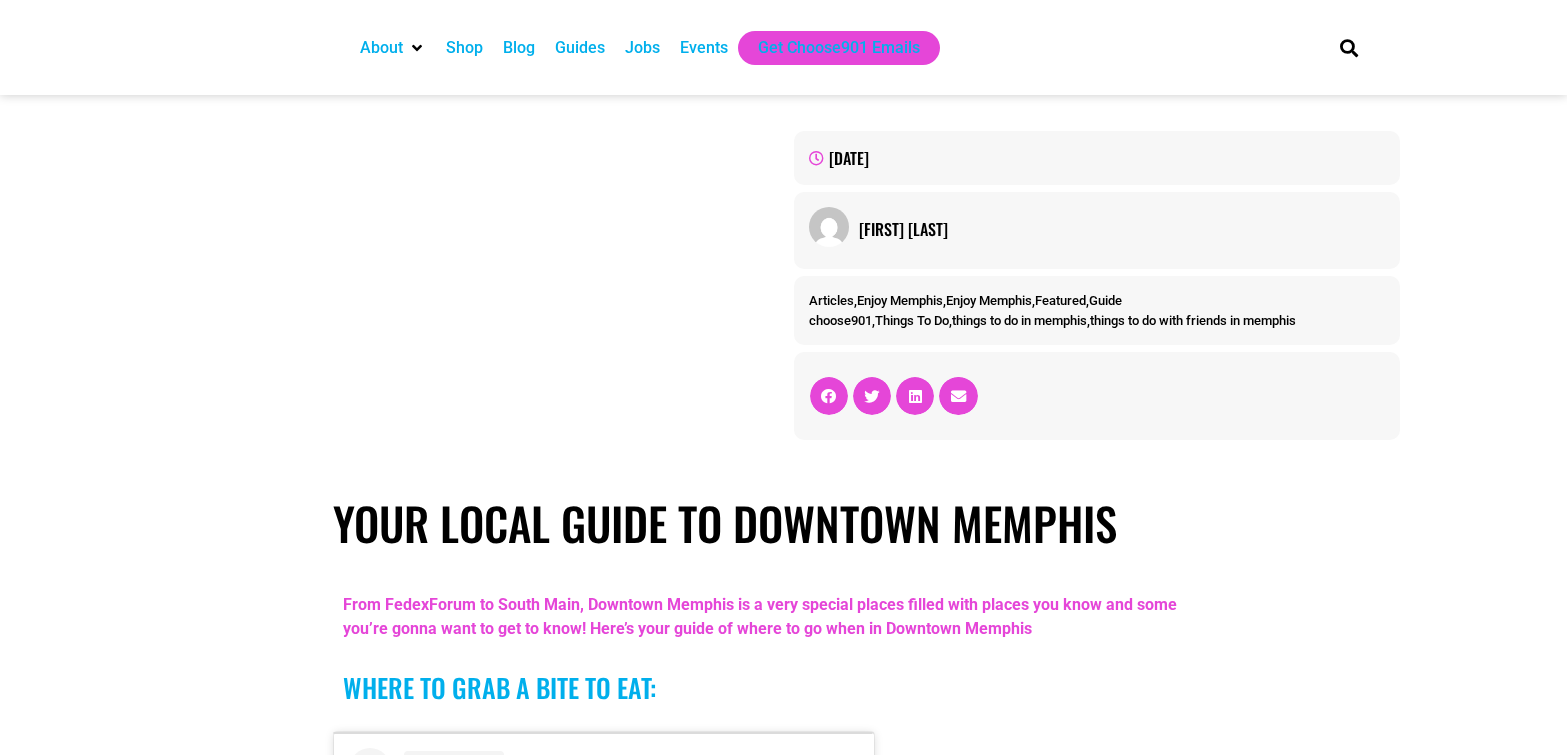 scroll, scrollTop: 2847, scrollLeft: 0, axis: vertical 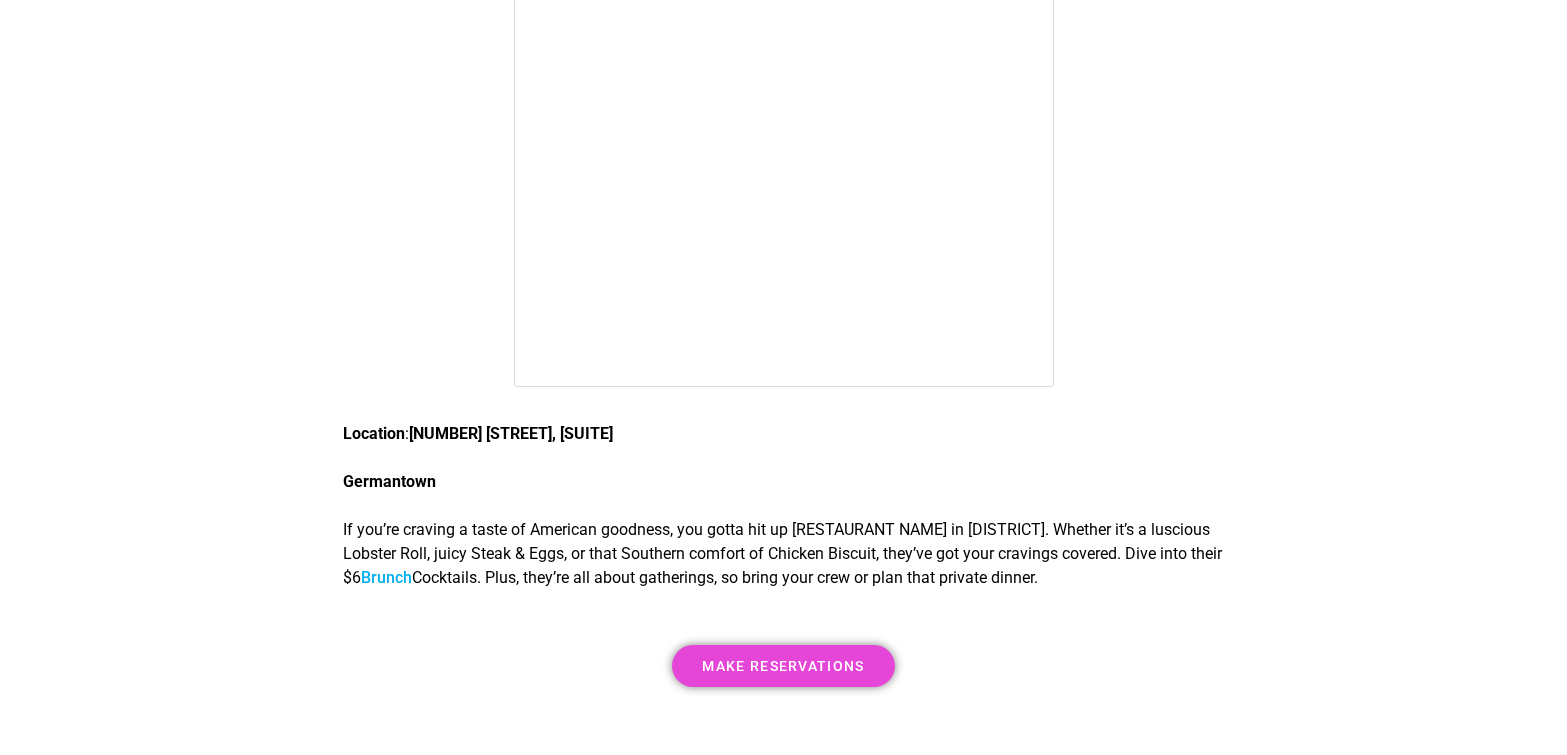 click on "Location: [NUMBER] [STREET] Downtown Nestled in Downtown, this spot’s got fine wines, killer cocktails, and a freakin’ cheese cart! From the tall windows behind the bar to the chic open kitchen, this place is a visual delight. We’re talking about the incredible foie gras macarons and the mouthwatering Wagyu steak tartare. Oh, and the bucatini with saffron? Absolute heaven!" at bounding box center [783, -9126] 